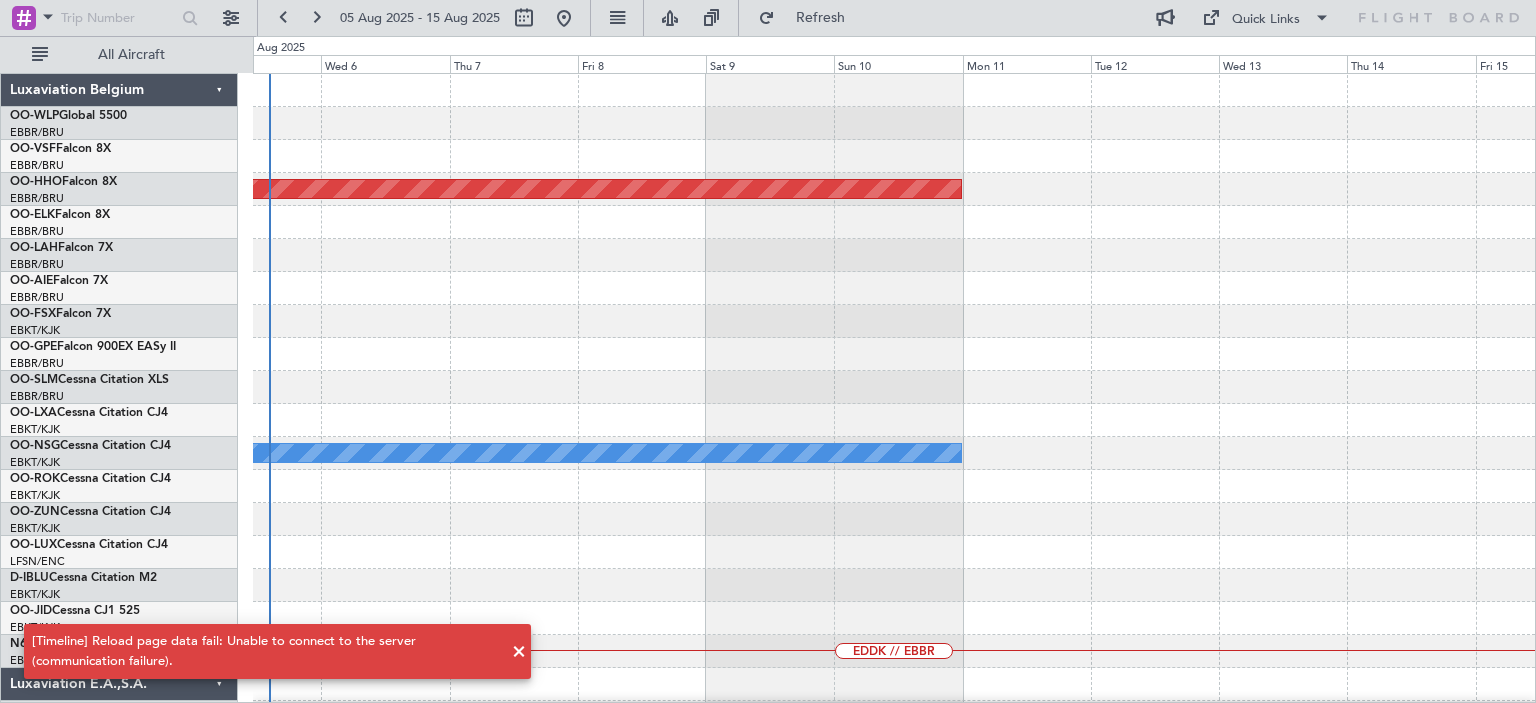 scroll, scrollTop: 0, scrollLeft: 0, axis: both 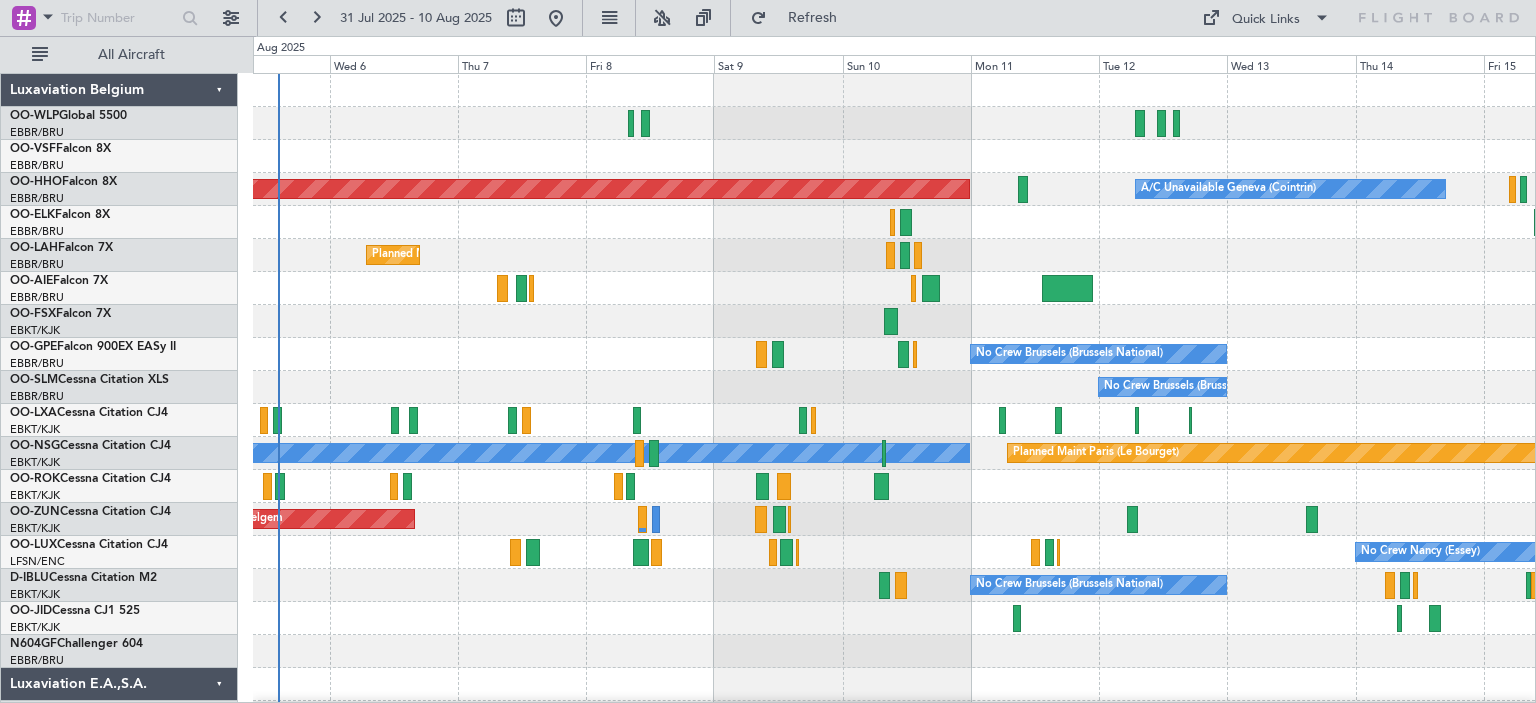 click on "Planned Maint [CITY] ([CITY])
A/CUnavailable [CITY] ([CITY])
Planned Maint [CITY] ([CITY][REGION])
Owner [CITY] ([CITY][REGION])
No Crew [CITY] ([CITY][REGION])
Cleaning [CITY] ([CITY][REGION])
No Crew [CITY] ([CITY][REGION])
No Crew [CITY] ([CITY][REGION])
A/C Unavailable
Planned Maint [CITY] ([CITY])
Planned Maint [CITY]-[CITY]
No Crew [CITY] ([CITY])
No Crew [CITY] ([CITY])
Planned Maint [CITY] ([CITY])
No Crew [CITY] ([CITY][REGION])
Planned Maint
No Crew
Planned Maint [CITY] ([CITY])" 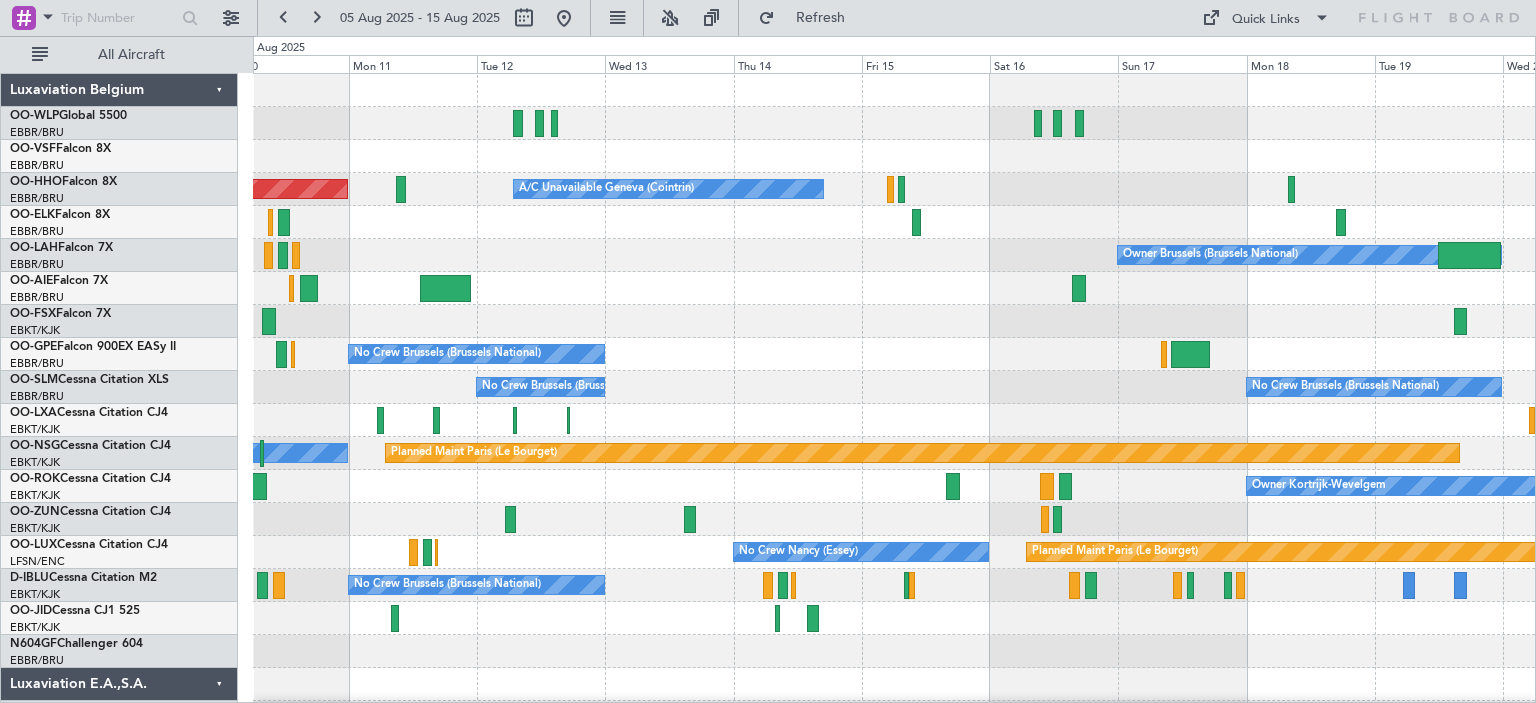 click on "Planned Maint [CITY] ([CITY])
A/CUnavailable [CITY] ([CITY])
Planned Maint [CITY] ([CITY])
Owner [CITY] ([CITY])
No Crew [CITY] ([CITY])
No Crew [CITY] ([CITY])
No Crew [CITY] ([CITY])
Planned Maint [CITY] ([CITY])
A/CUnavailable
Owner [CITY]-[CITY]
No Crew [CITY] ([CITY])
Planned Maint [CITY] ([CITY])
No Crew [CITY] ([CITY])
Planned Maint [CITY] ([CITY])
No Crew" 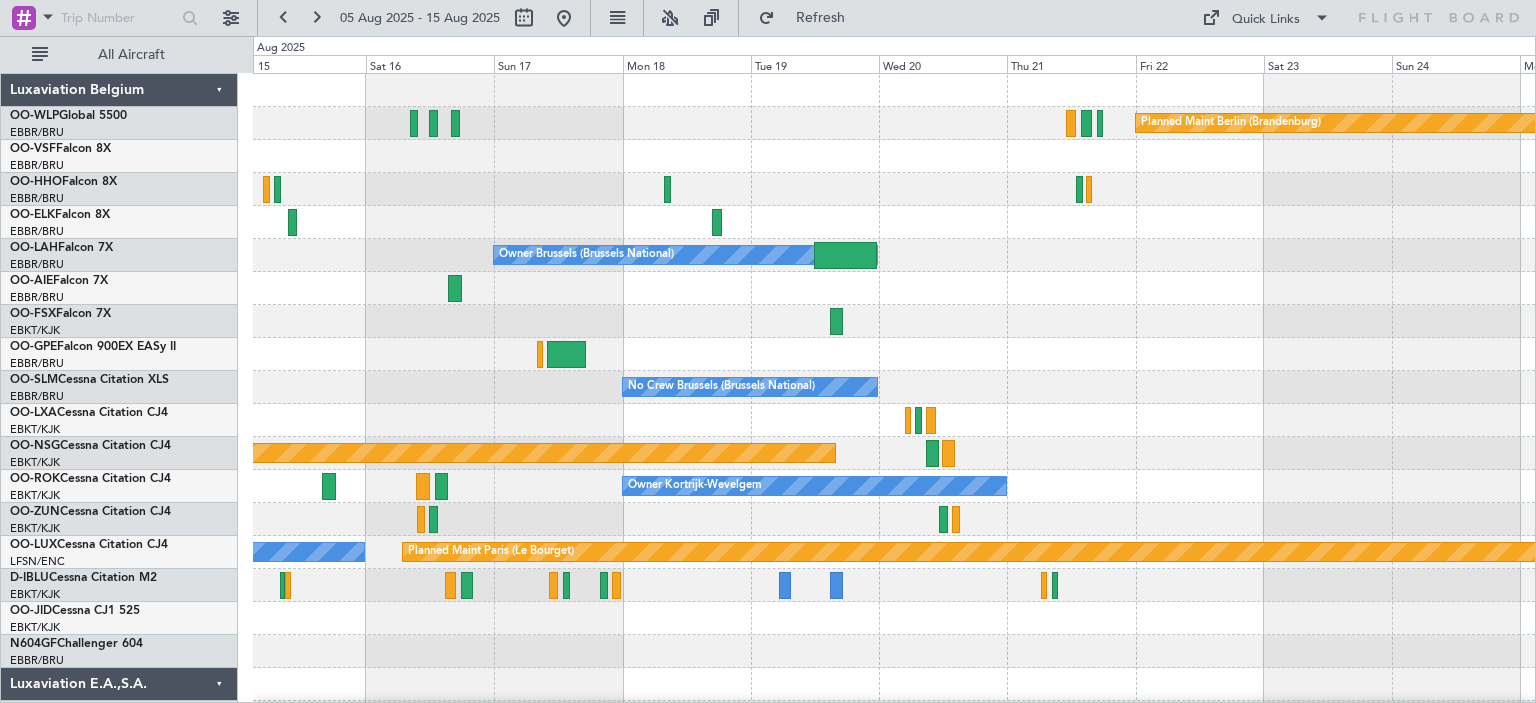click on "Planned Maint [CITY] ([AIRPORT])
A/CUnavailable [CITY] ([CITY])
Owner [CITY] ([CITY][REGION])
No Crew [CITY] ([CITY][REGION])
No Crew [CITY] ([CITY][REGION])
No Crew [CITY] ([CITY][REGION])
Planned Maint [CITY] ([CITY])
Owner [CITY]-[CITY]
No Crew [CITY] ([CITY])
Planned Maint [CITY] ([CITY])
No Crew [CITY] ([CITY][REGION])" 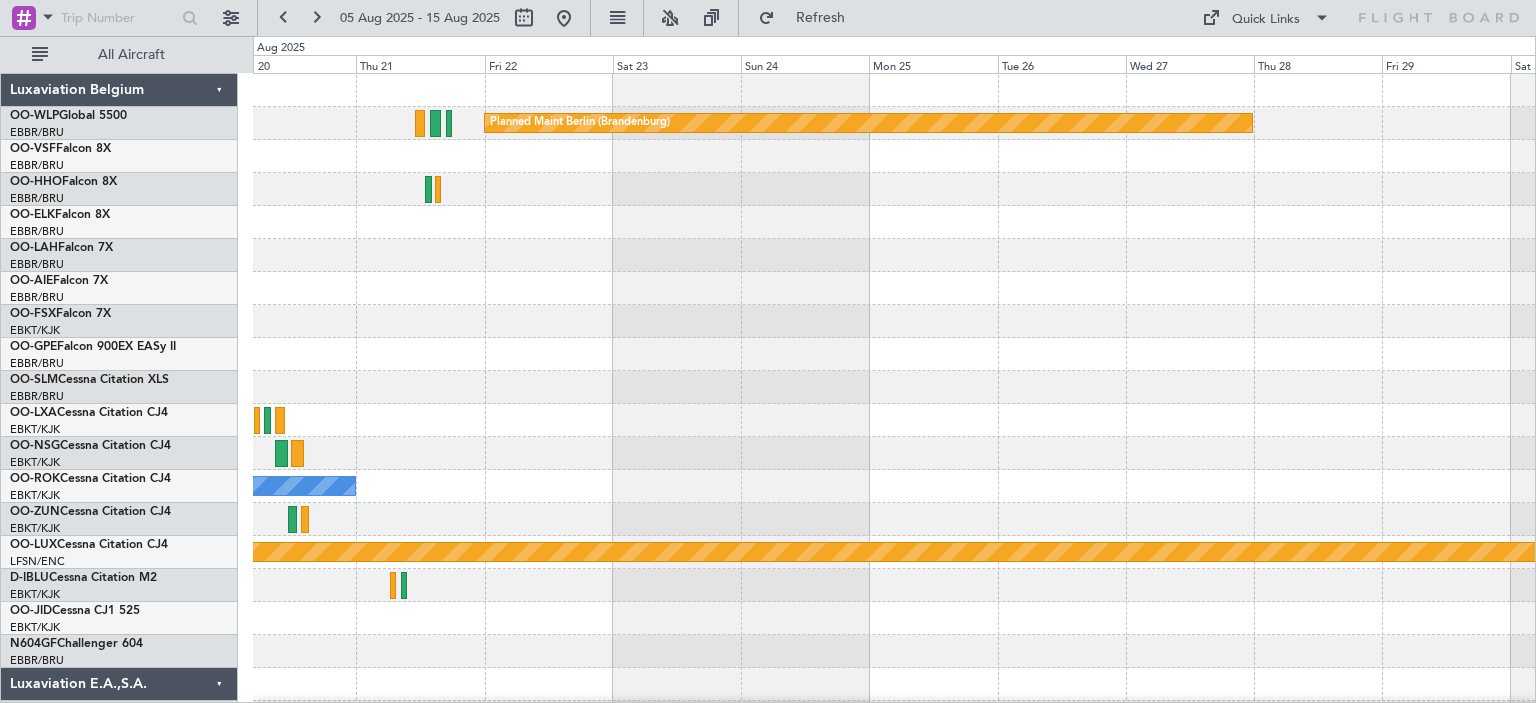 click on "Planned Maint [CITY] ([CITY])
Owner [CITY] ([CITY])
No Crew [CITY] ([CITY])
Planned Maint [CITY] ([CITY])
Owner [CITY]-[CITY]
Planned Maint [CITY] ([CITY])" 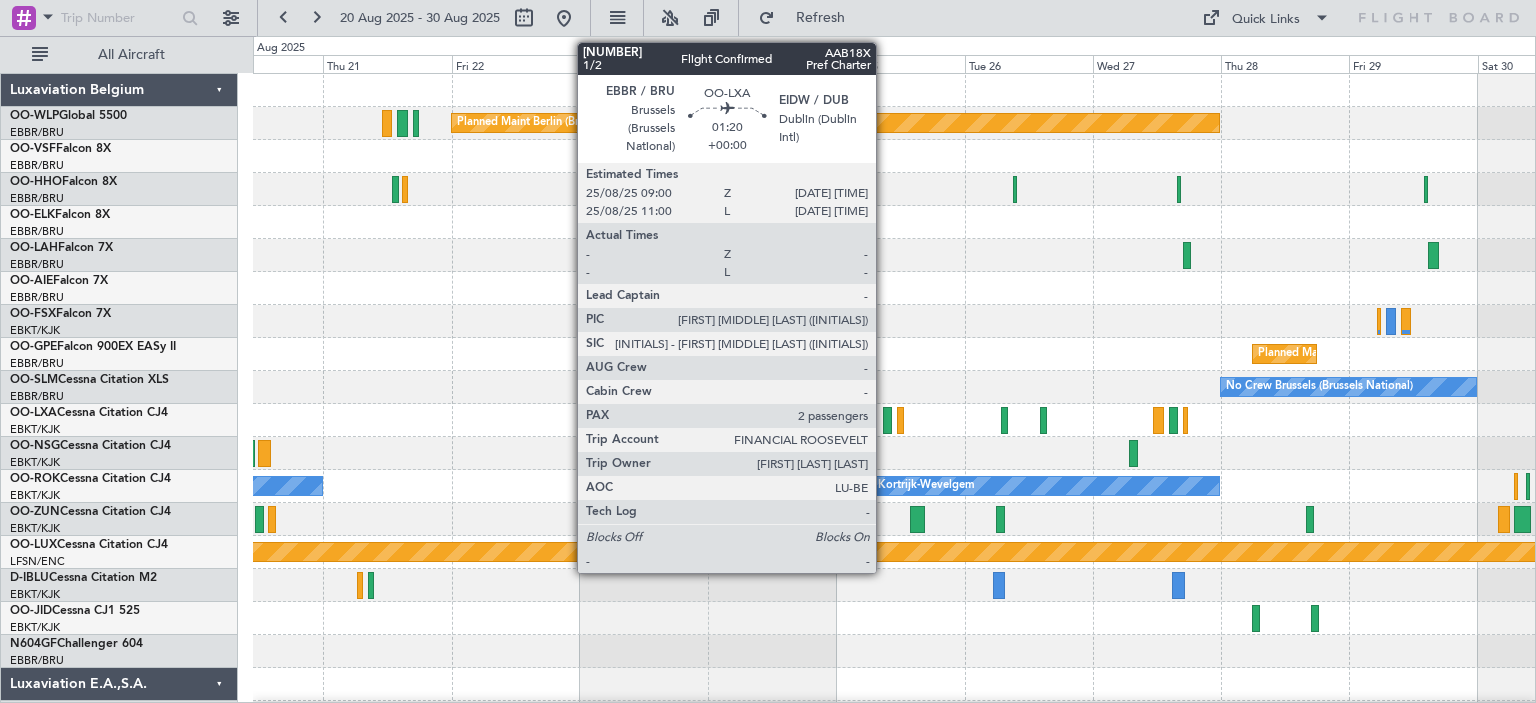 click 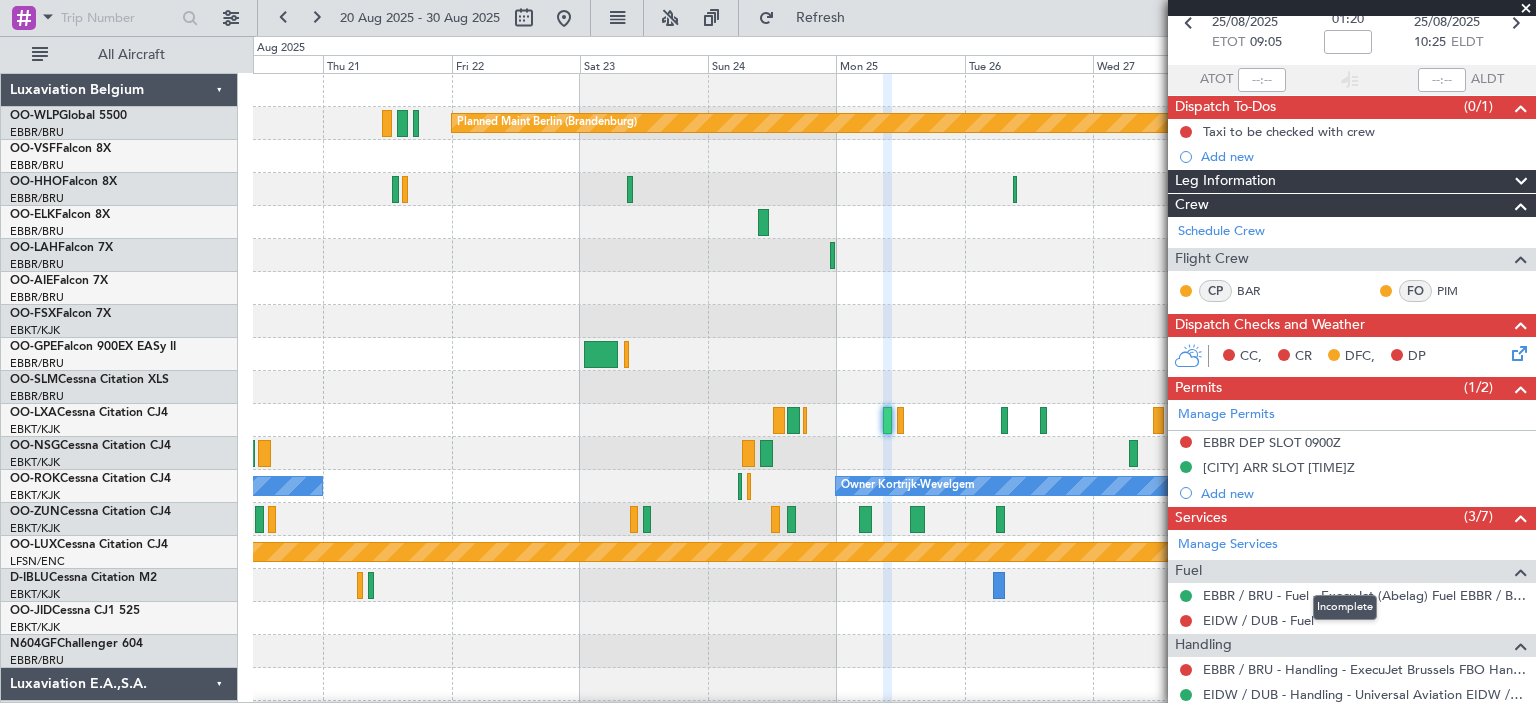 scroll, scrollTop: 0, scrollLeft: 0, axis: both 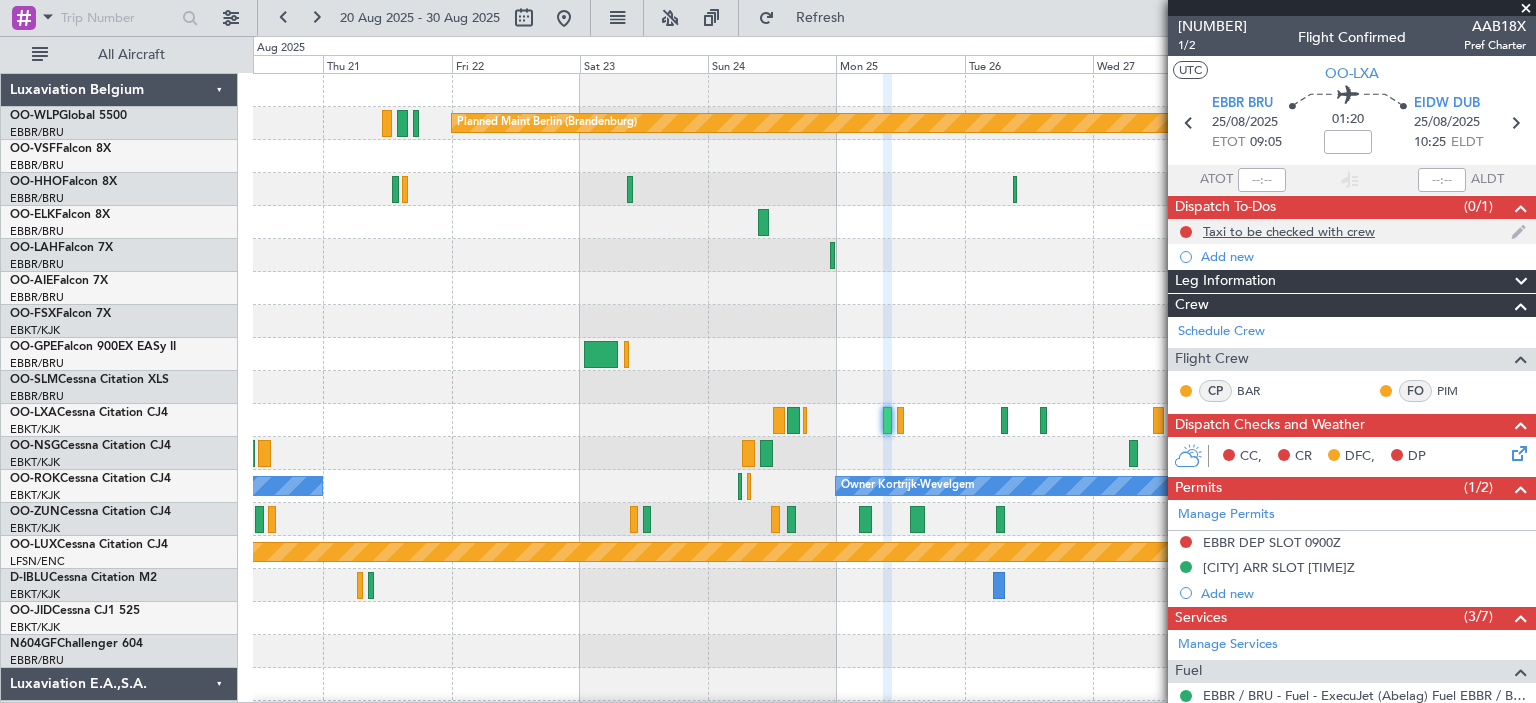 click on "Taxi to be checked with crew" 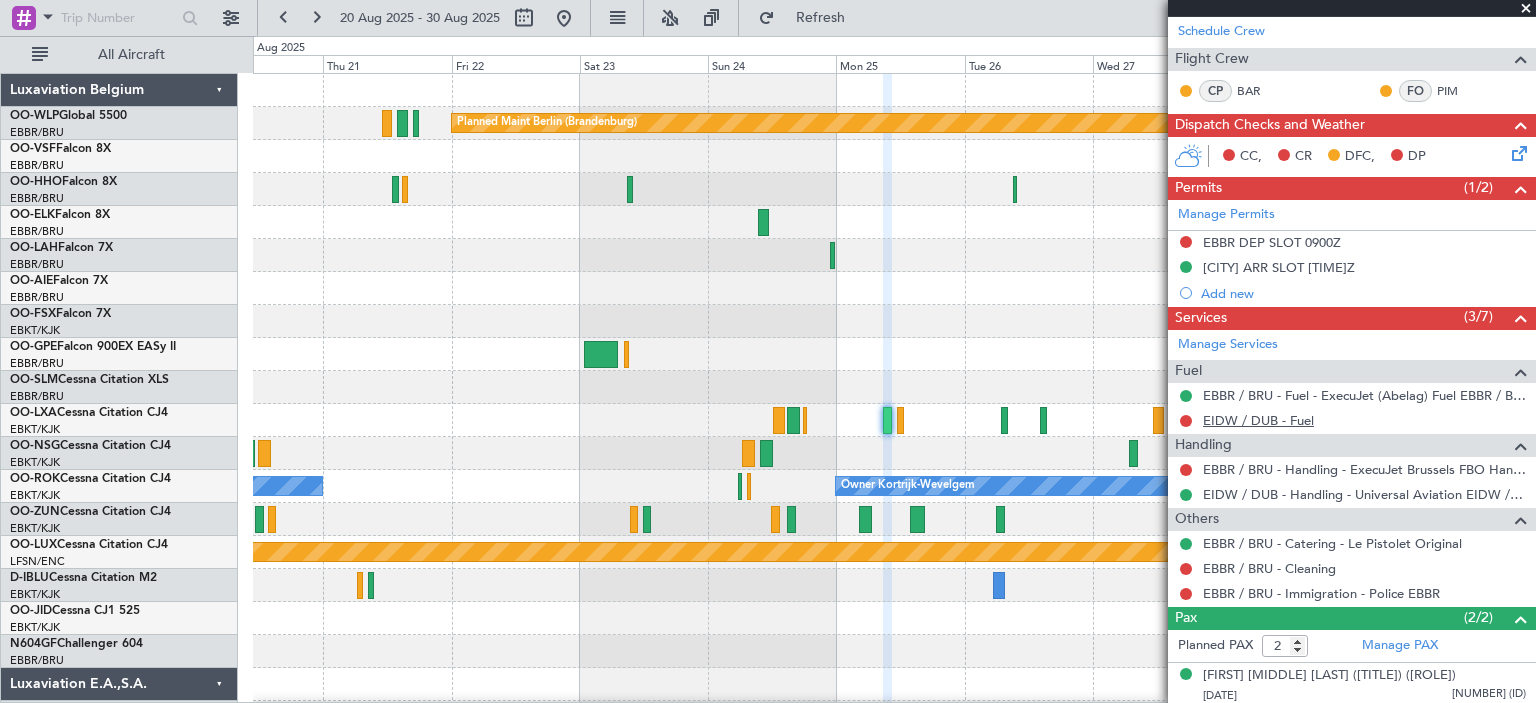 scroll, scrollTop: 366, scrollLeft: 0, axis: vertical 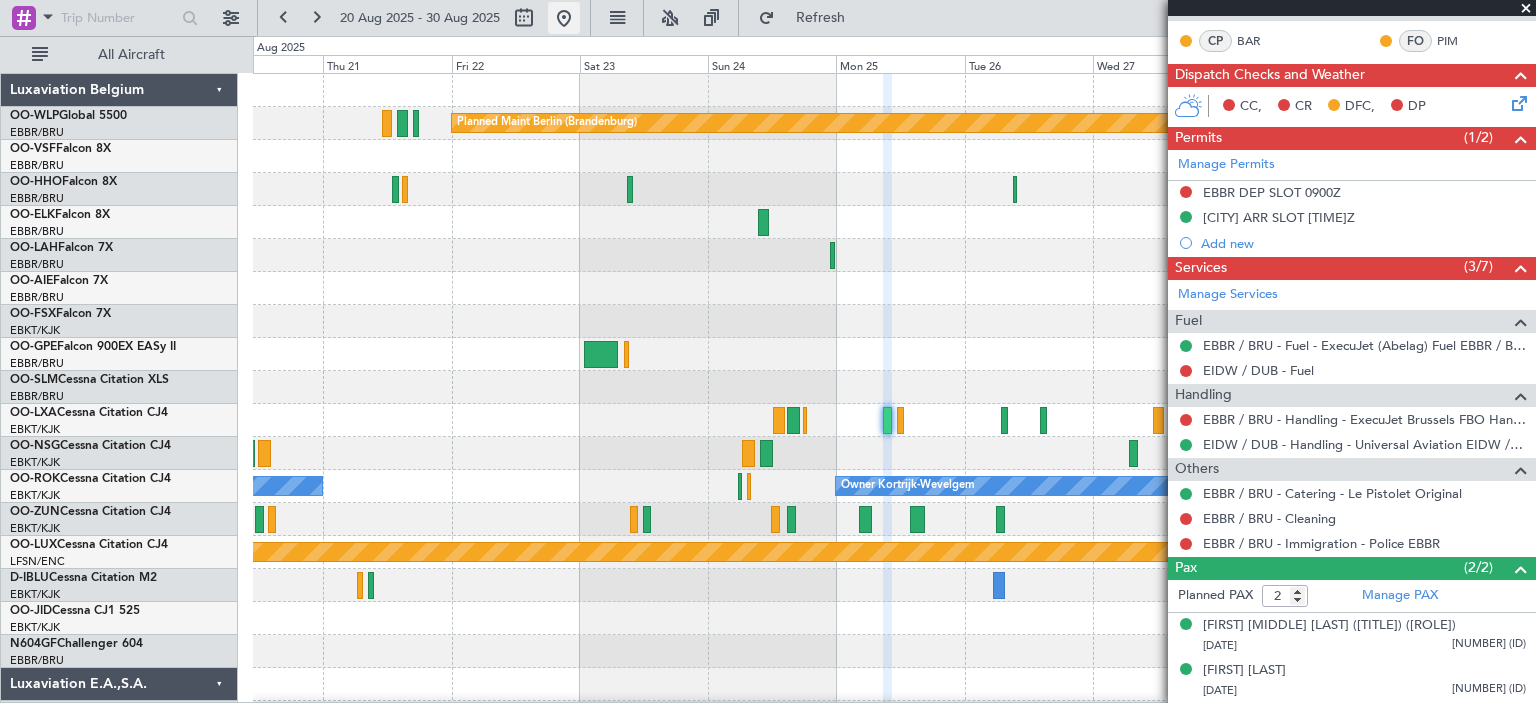 click at bounding box center [564, 18] 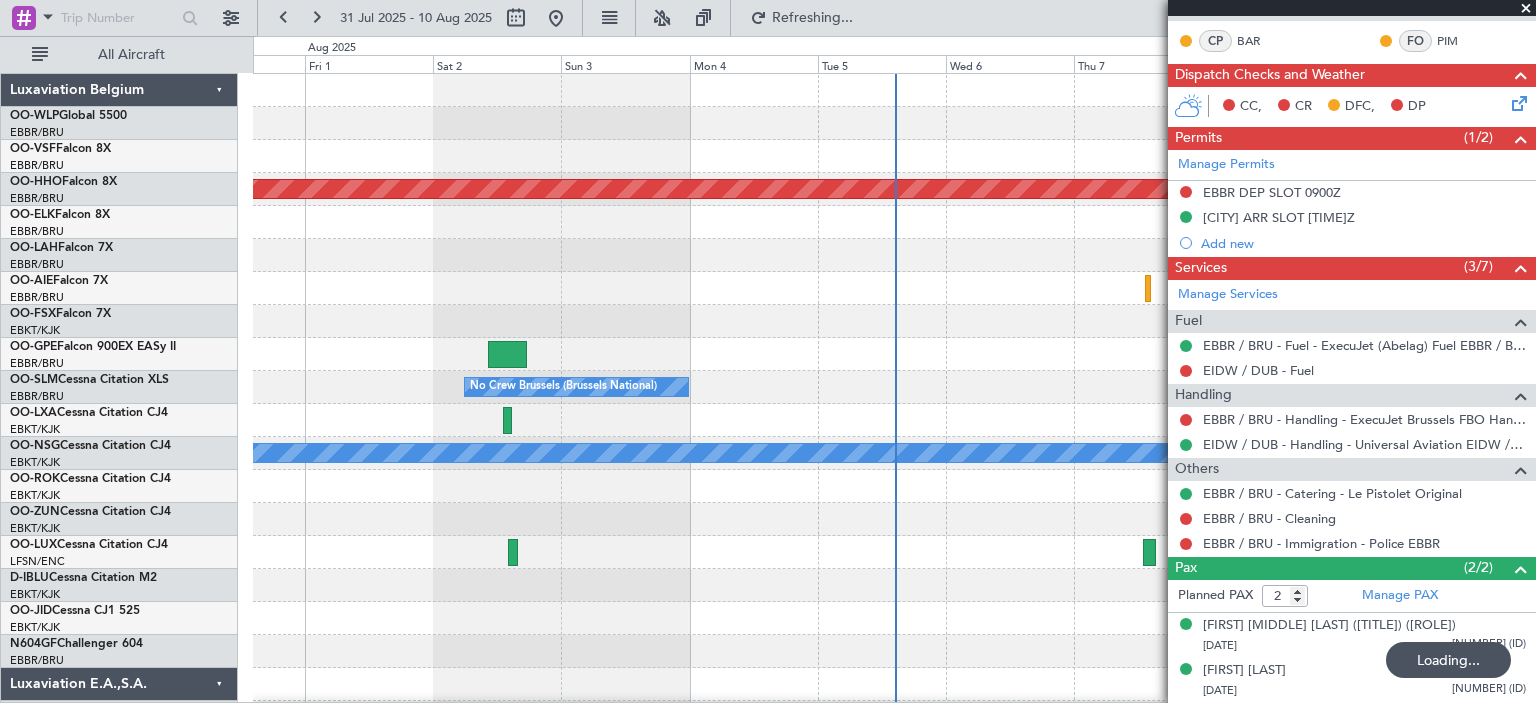 click at bounding box center [1526, 9] 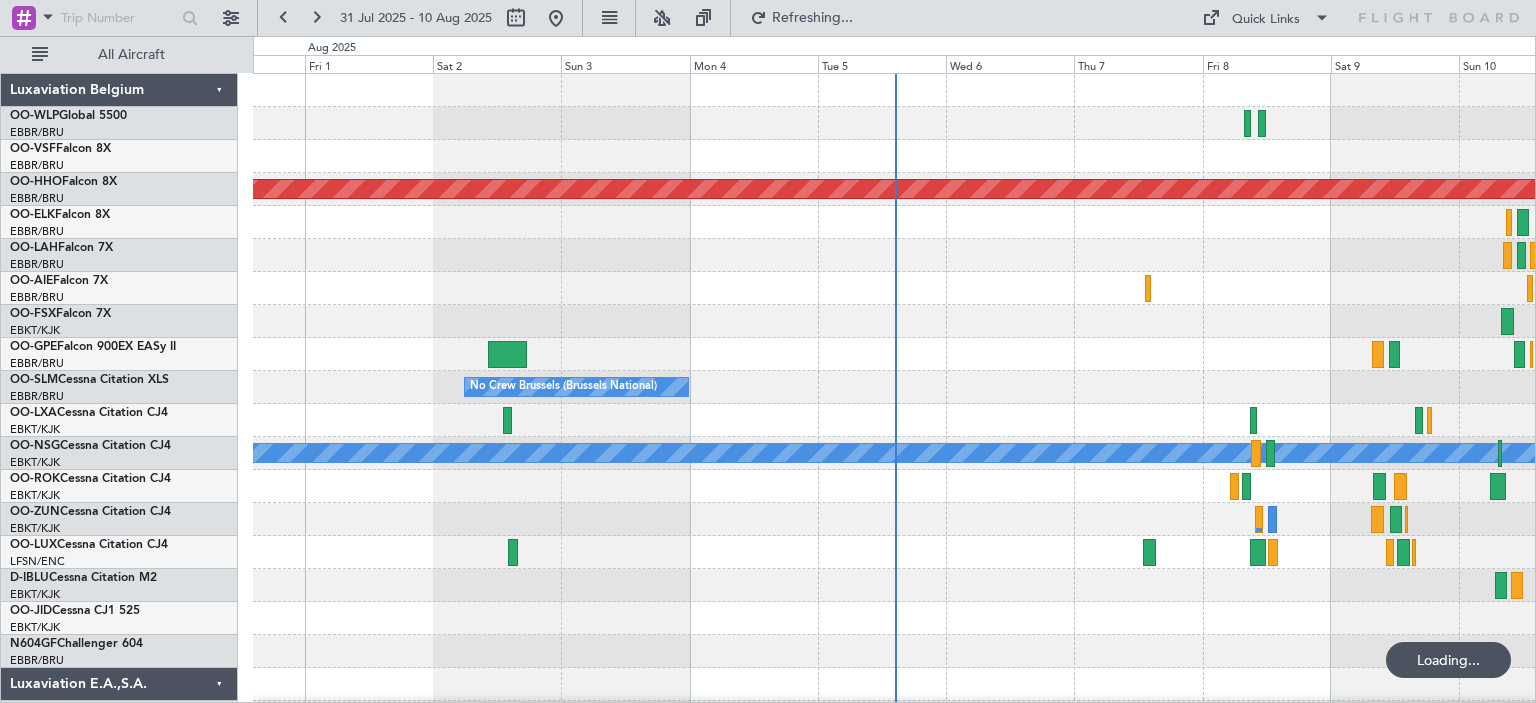 type on "0" 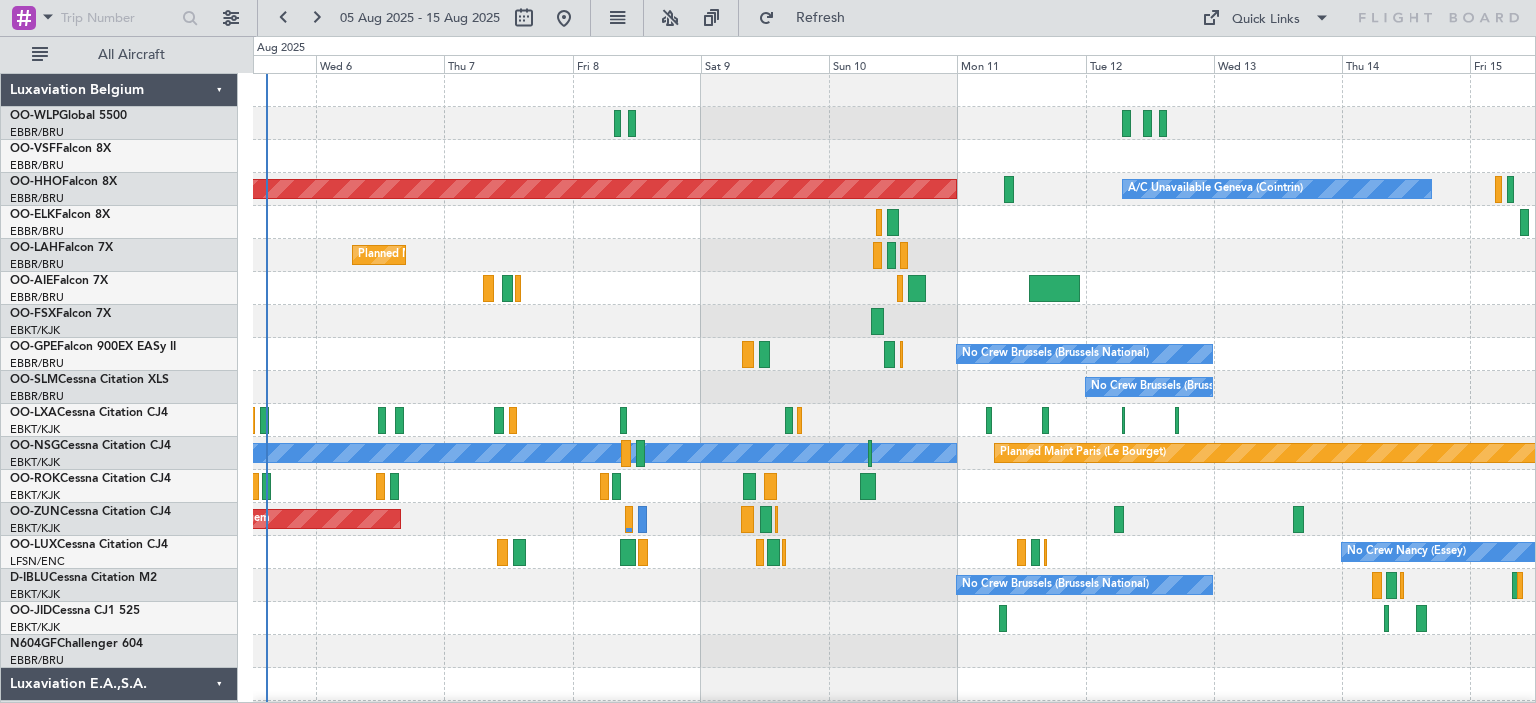 click on "A/C Unavailable [CITY] ([CITY])
Planned Maint [CITY] ([CITY])
Planned Maint [CITY] ([CITY][REGION])
Owner [CITY] ([CITY][REGION])
No Crew [CITY] ([CITY][REGION])
Cleaning [CITY] ([CITY][REGION])
No Crew [CITY] ([CITY][REGION])
No Crew [CITY] ([CITY][REGION])
No Crew [CITY] ([CITY][REGION])
Planned Maint [CITY] ([CITY])
A/CUnavailable
Owner [CITY]-[CITY]
Planned Maint [CITY]-[CITY]
No Crew [CITY] ([CITY])
No Crew [CITY] ([CITY])
Planned Maint [CITY] ([CITY])
No Crew [CITY] ([CITY][REGION])
Planned Maint
No Crew" 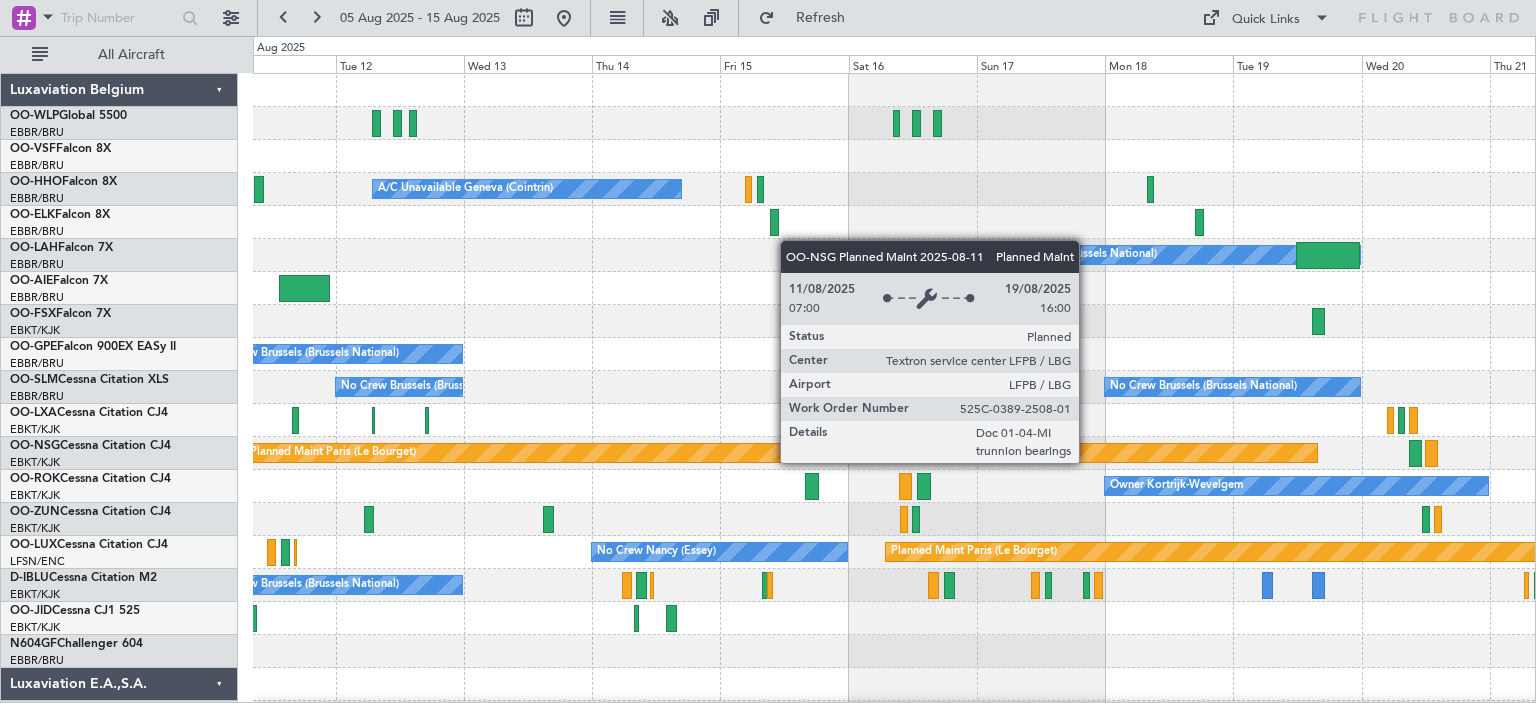 click on "Planned Maint [CITY] ([CITY])
A/CUnavailable [CITY] ([CITY])
Planned Maint [CITY] ([CITY])
Owner [CITY] ([CITY])
No Crew [CITY] ([CITY])
No Crew [CITY] ([CITY])
No Crew [CITY] ([CITY])
Planned Maint [CITY] ([CITY])
A/CUnavailable
Owner [CITY]-[CITY]
No Crew [CITY] ([CITY])
Planned Maint [CITY] ([CITY])
No Crew [CITY] ([CITY])
Planned Maint [CITY] ([CITY])
No Crew" 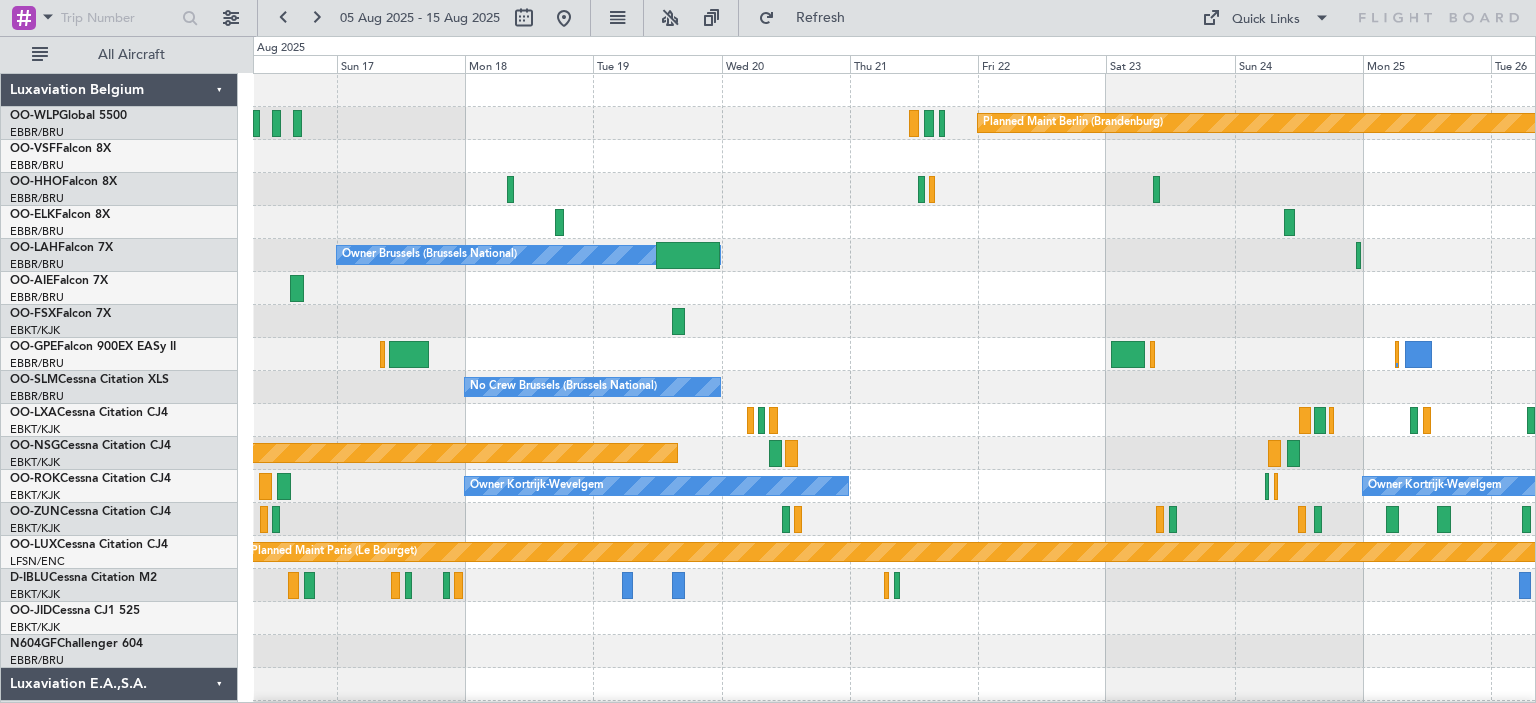 click on "Planned Maint [CITY] ([CITY])
A/CUnavailable [CITY] ([CITY])
Owner [CITY] ([CITY])
No Crew [CITY] ([CITY])
Planned Maint [CITY] ([CITY])
Owner [CITY]-[CITY]
Owner [CITY]-[CITY]
Planned Maint [CITY] ([CITY])
No Crew [CITY] ([CITY])" 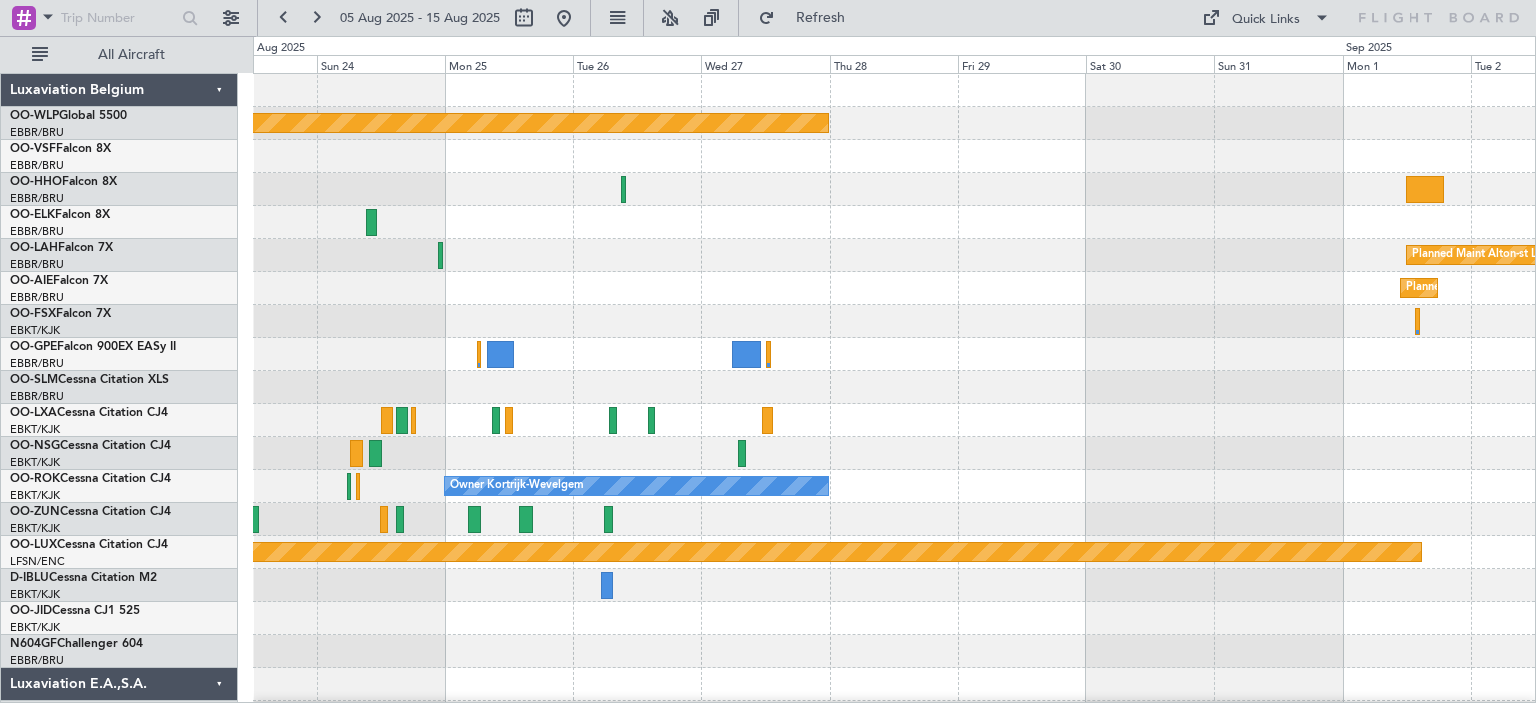 click on "Planned Maint [CITY] ([CITY])
Planned Maint [CITY]-[CITY] ([CITY])
Planned Maint [CITY] ([CITY])
Owner [CITY]-[CITY]
Planned Maint [CITY] ([CITY])" 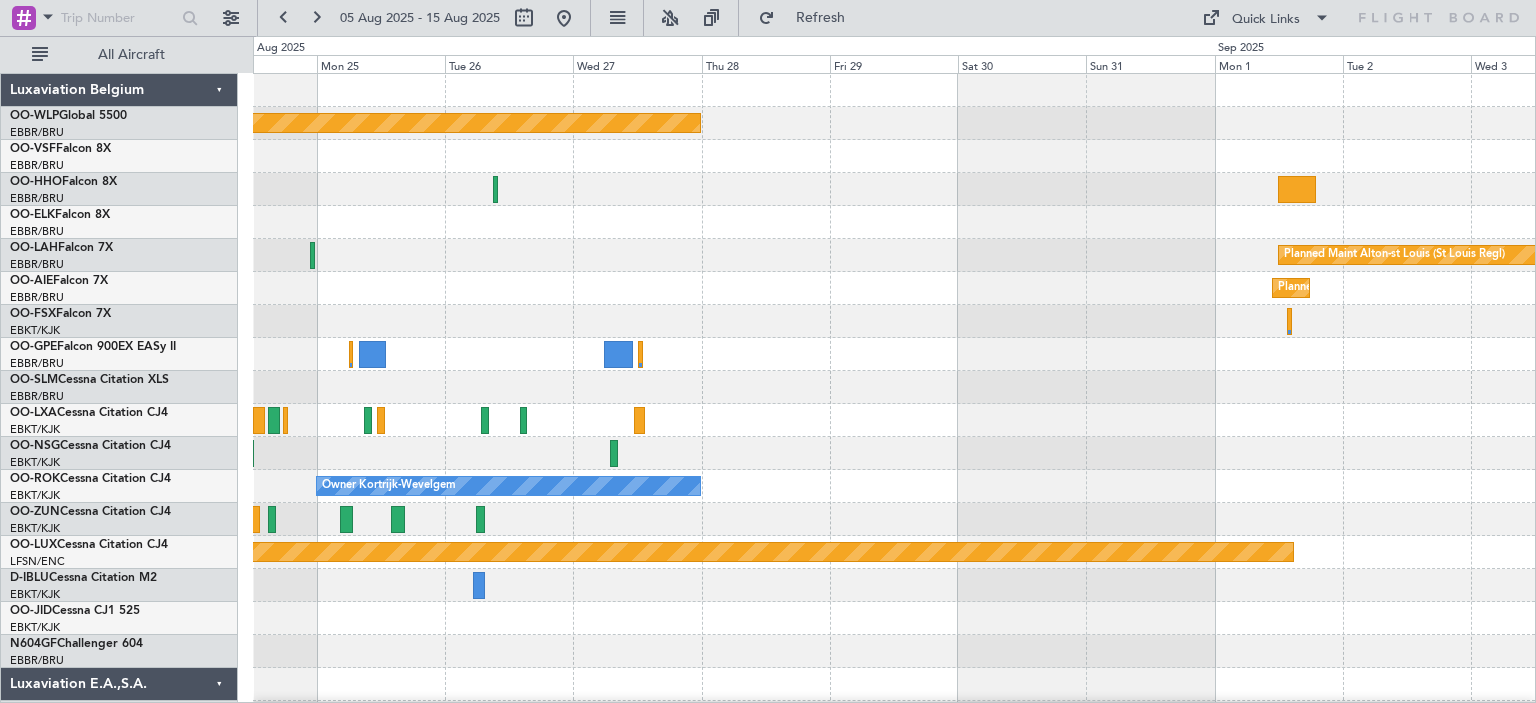 click on "Planned Maint [CITY] ([CITY])
Planned Maint [CITY]-[CITY] ([CITY])
Planned Maint [CITY] ([CITY])
Owner [CITY]-[CITY]
Planned Maint [CITY] ([CITY])" 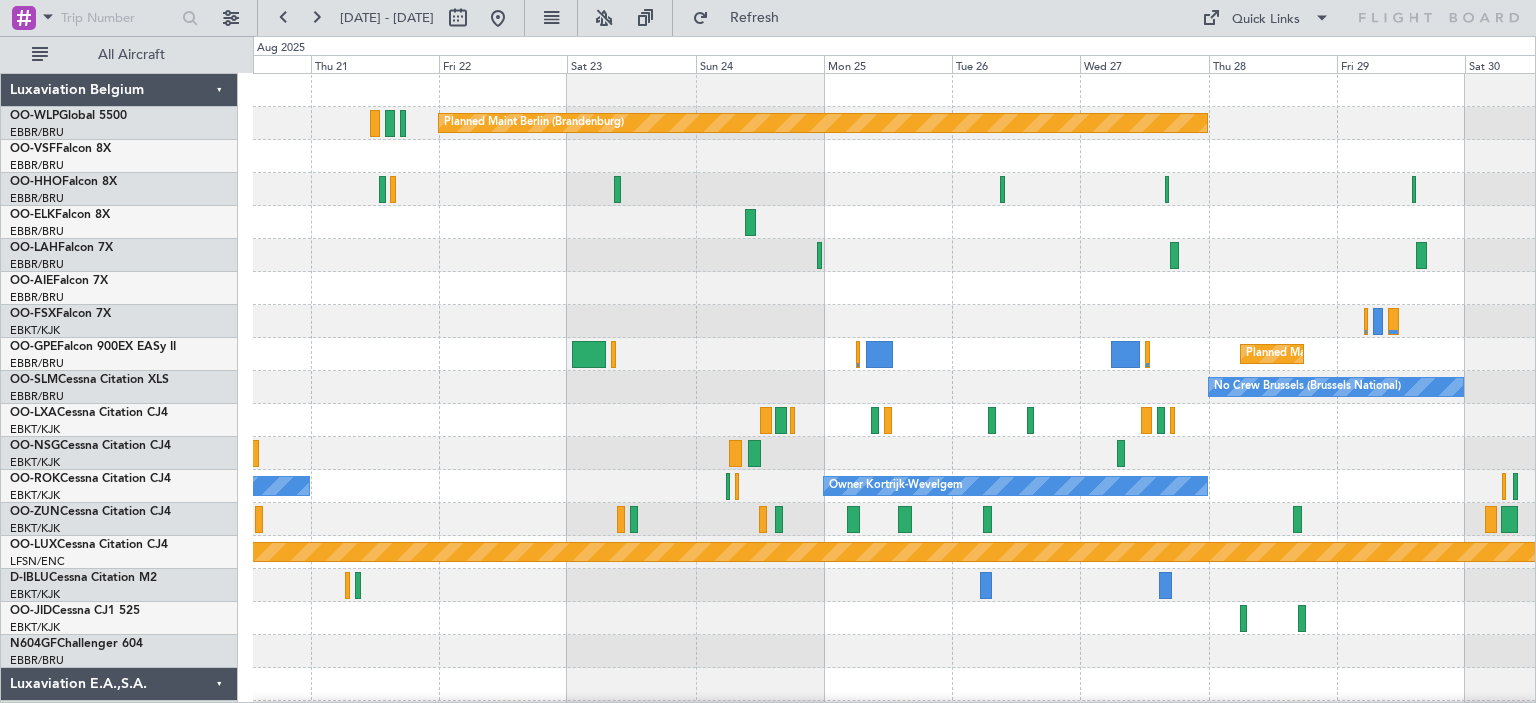 click on "Planned Maint [CITY] ([AIRPORT])
Planned Maint [CITY]-[CITY] ([CITY][REGION])
Owner [CITY] ([CITY][REGION])
Planned Maint [CITY] ([CITY])
Planned Maint [CITY] ([CITY][REGION])
No Crew [CITY] ([CITY][REGION])
No Crew [CITY] ([CITY][REGION])
Planned Maint [CITY] ([CITY])
Owner [CITY]-[CITY]
Owner [CITY]-[CITY]
Planned Maint [CITY] ([CITY])" 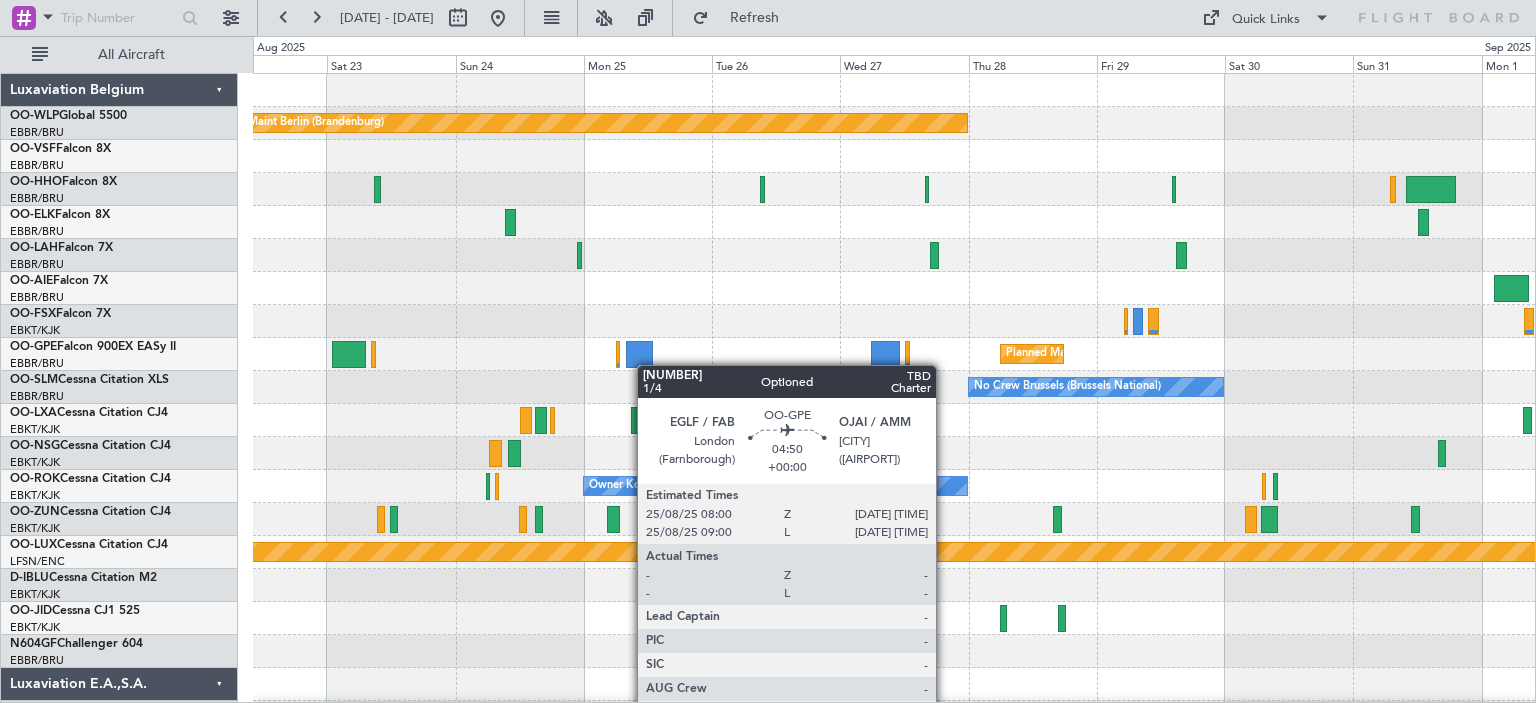 click on "Planned Maint [CITY] ([CITY])
Planned Maint [CITY]-[CITY] ([CITY])
Owner [CITY] ([CITY])
Planned Maint [CITY] ([CITY])
Planned Maint [CITY] ([CITY])
No Crew [CITY] ([CITY])
No Crew [CITY] ([CITY])
Owner [CITY]-[CITY]
Owner [CITY]-[CITY]
Planned Maint [CITY] ([CITY])" 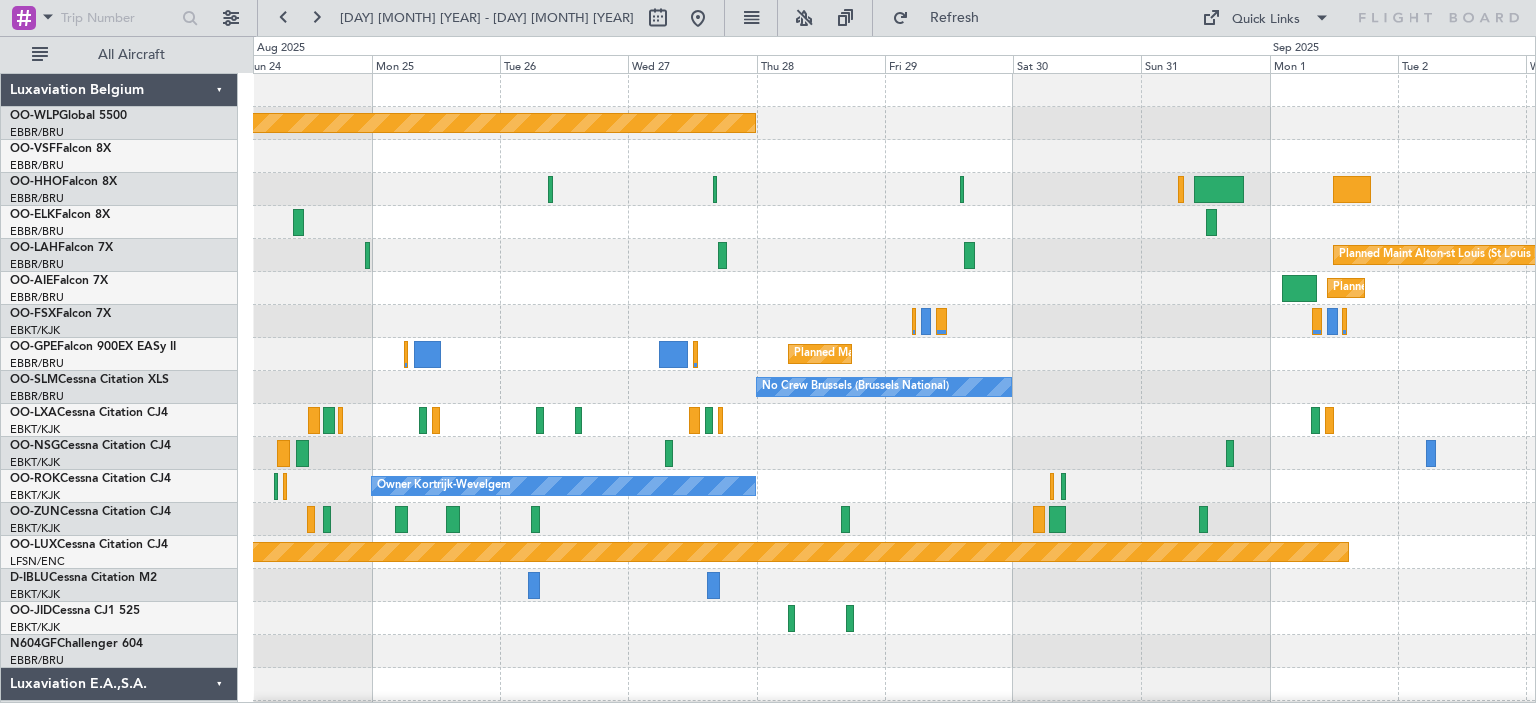 scroll, scrollTop: 0, scrollLeft: 0, axis: both 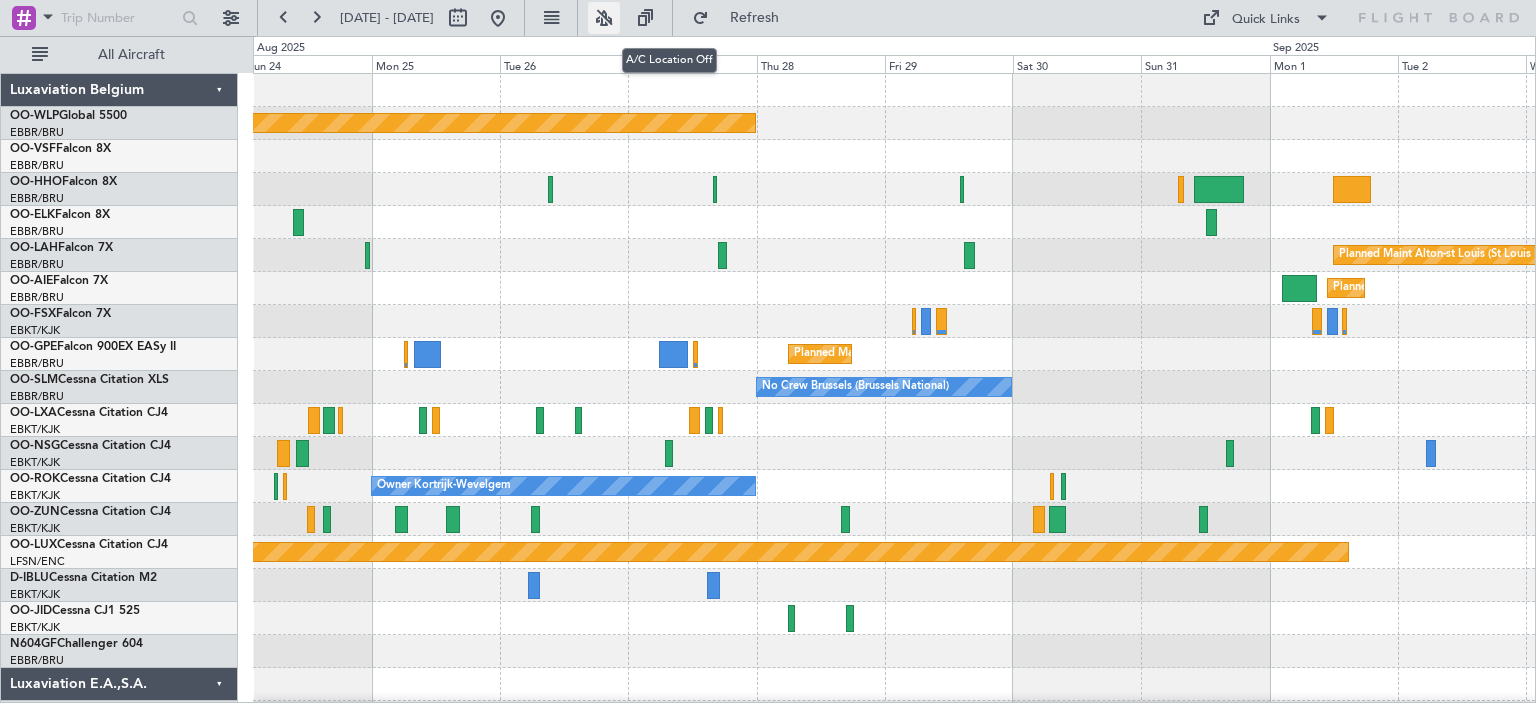 click 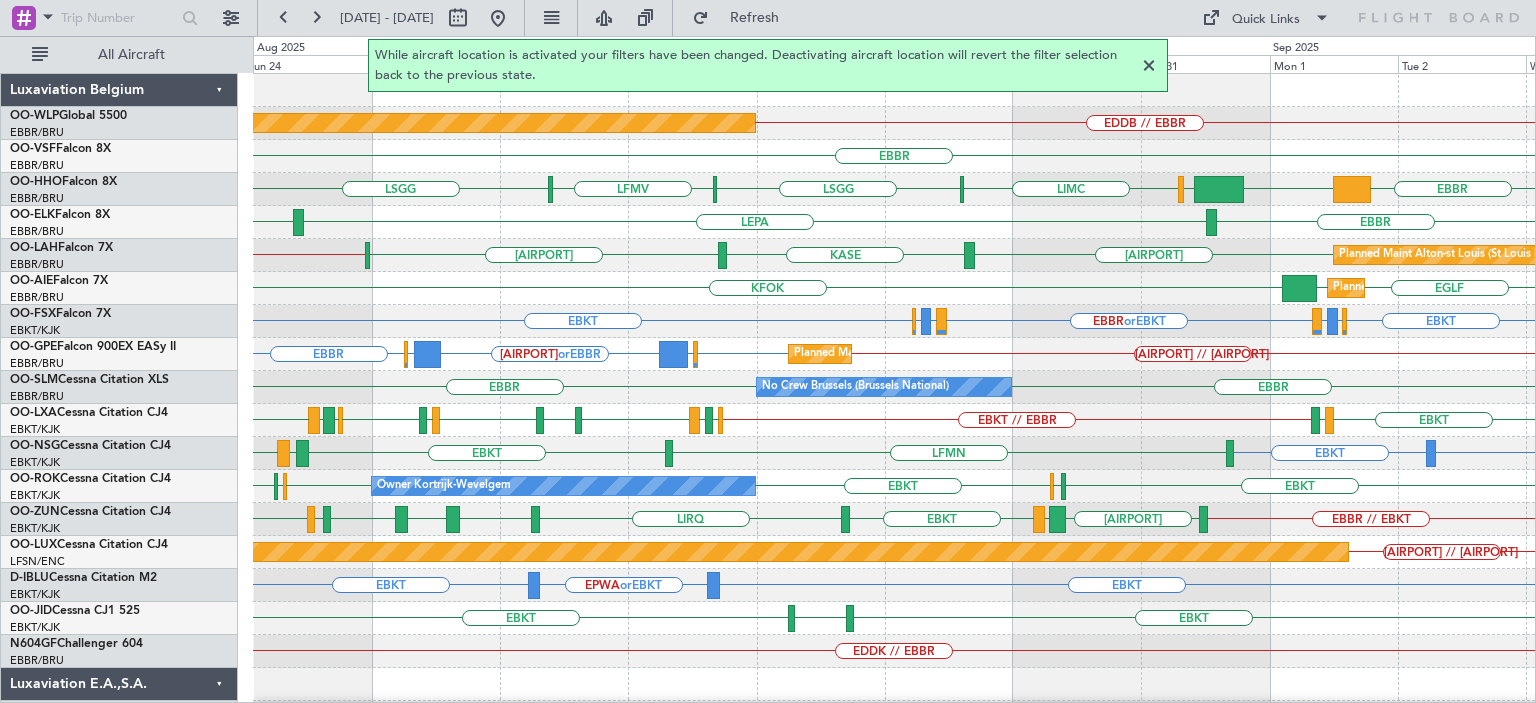 click 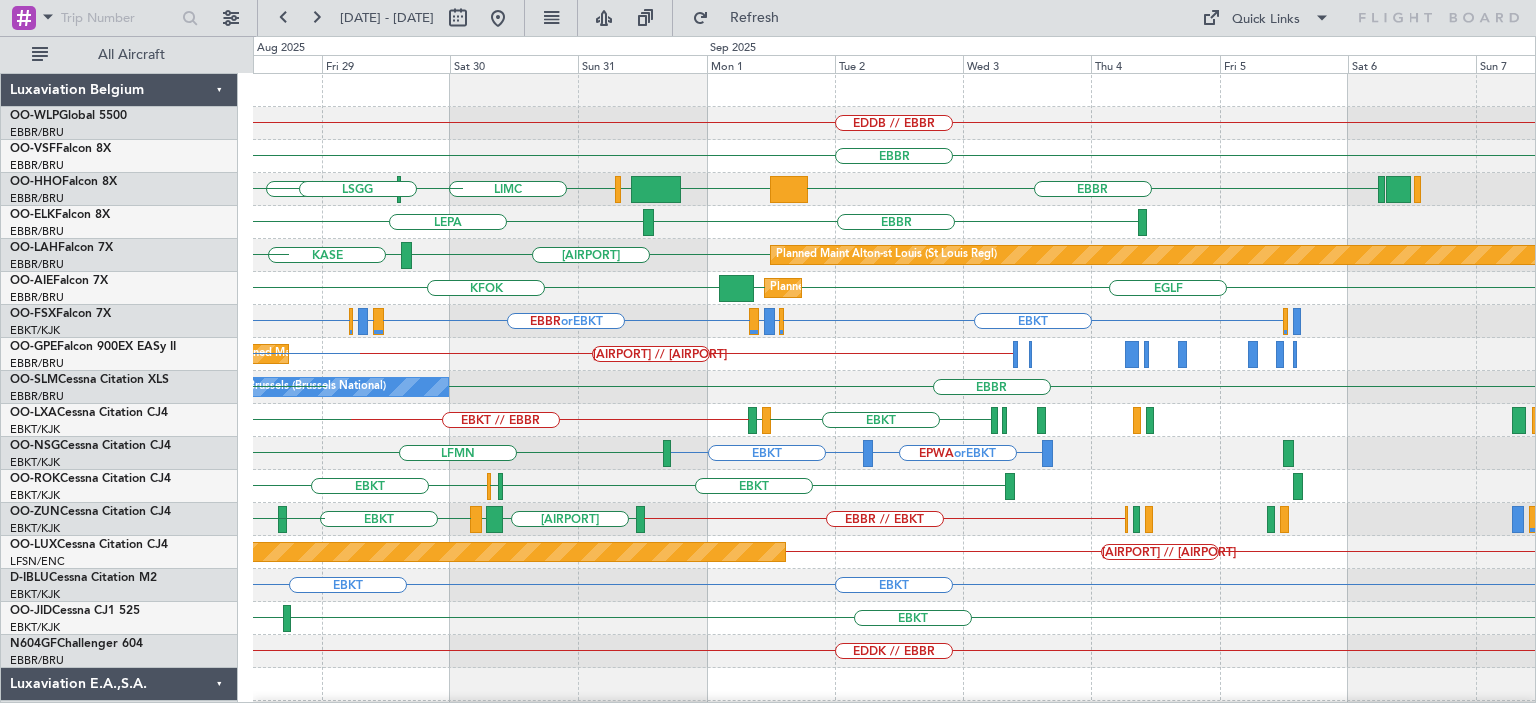 click on "[AIRPORT] // [AIRPORT]
Planned Maint [CITY] ([CITY])
[AIRPORT]
[AIRPORT]
[AIRPORT]
[AIRPORT]
[AIRPORT]
[AIRPORT]
Planned Maint [CITY]-[AIRPORT]
[AIRPORT]
Planned Maint [CITY]-[CITY] ([CITY])
[AIRPORT]
[AIRPORT]
Planned Maint [CITY] ([CITY])
[AIRPORT]
[AIRPORT]  or  [AIRPORT]
[AIRPORT]  or  [AIRPORT]
[AIRPORT]  or  [AIRPORT]
[AIRPORT]
Planned Maint [CITY]-[AIRPORT]
[AIRPORT]  or  [AIRPORT]
[AIRPORT] // [AIRPORT]
[AIRPORT]
No Crew [CITY] ([CITY])
[AIRPORT]
Planned Maint [CITY]-[AIRPORT]
[AIRPORT] // [AIRPORT]
[AIRPORT]
[AIRPORT]" 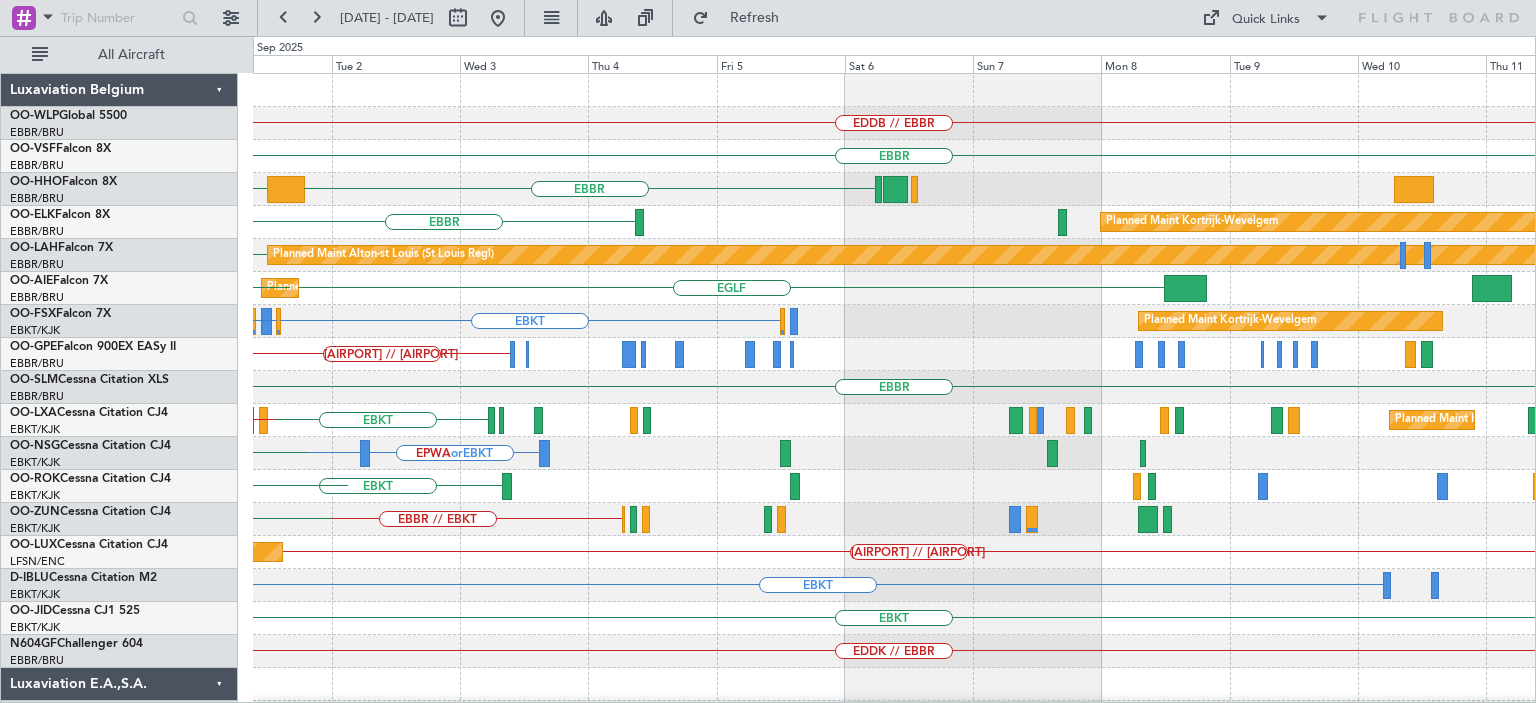 click on "[AIRPORT] // [AIRPORT]
[AIRPORT]
[AIRPORT]
[AIRPORT]
Planned Maint [CITY]-[AIRPORT]
[AIRPORT]
Planned Maint [CITY]-[CITY] ([CITY])
[AIRPORT]
[AIRPORT]
Planned Maint [CITY] ([CITY])
[AIRPORT]
[AIRPORT]  or  [AIRPORT]
[AIRPORT]  or  [AIRPORT]
[AIRPORT]  or  [AIRPORT]
[AIRPORT]
Planned Maint [CITY]-[AIRPORT]
[AIRPORT]  or  [AIRPORT]
[AIRPORT] // [AIRPORT]
[AIRPORT]
No Crew [CITY] ([CITY])
[AIRPORT]
Planned Maint [CITY]-[AIRPORT]
[AIRPORT] // [AIRPORT]
[AIRPORT]
[AIRPORT]" 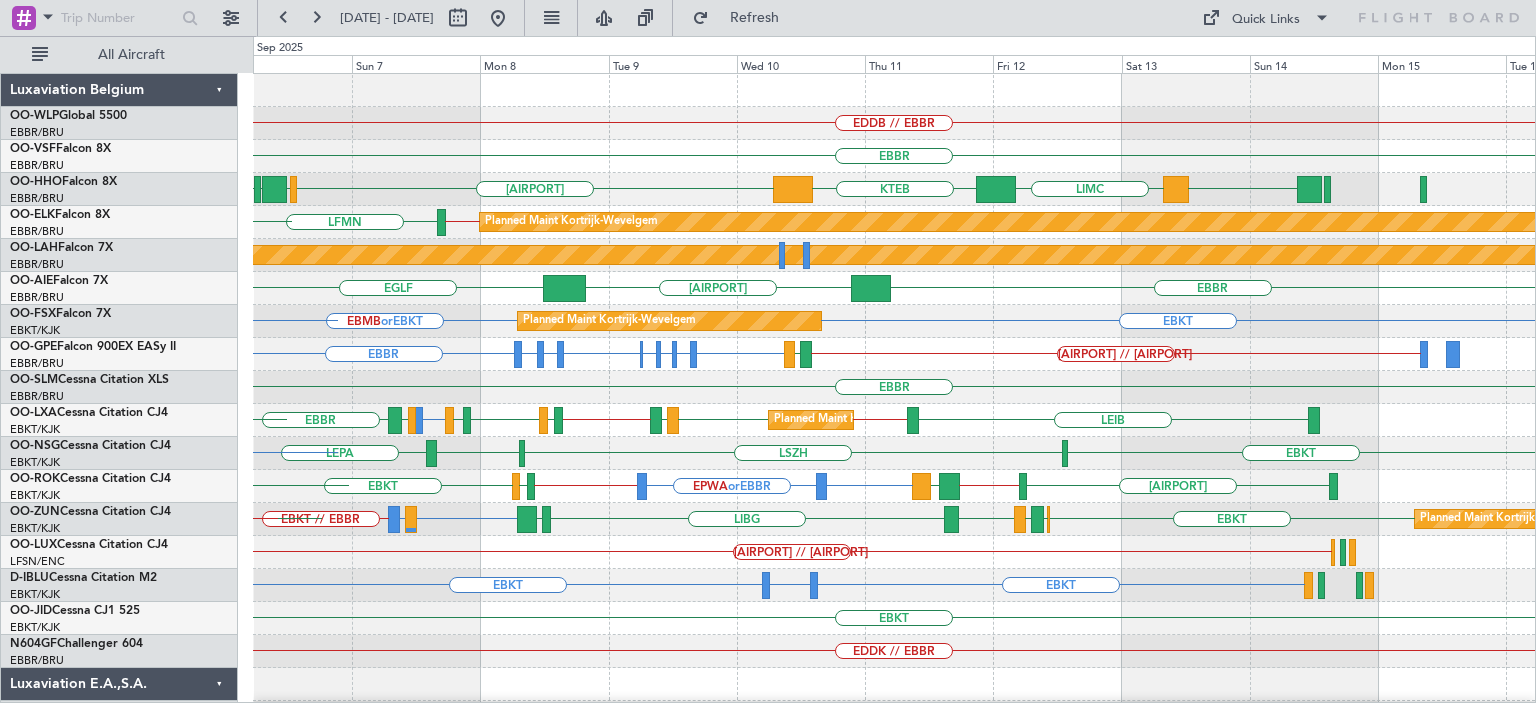 click on "EDDB // EBBR
EBBR
KTEB
GCTS
GMMH
LSGG
EBBR
GMMH
LIMC
EBBR // EBKT
LFMN
Planned Maint [CITY]-[CITY]
EBBR
Planned Maint [CITY]-[CITY] ([CITY][REGION])
EBBR
KIAD
EGLF
EBKT
EBMB  or  EBKT
Planned Maint [CITY]-[CITY]
LSZH  or  EBKT
EBKT
EBBR // LGAV
EPWA  or  EBBR
EYVI  or  EBBR
EVRA  or  EBBR
EETN  or  EBBR
EFHK  or  EBBR
ESSB  or  EBBR" 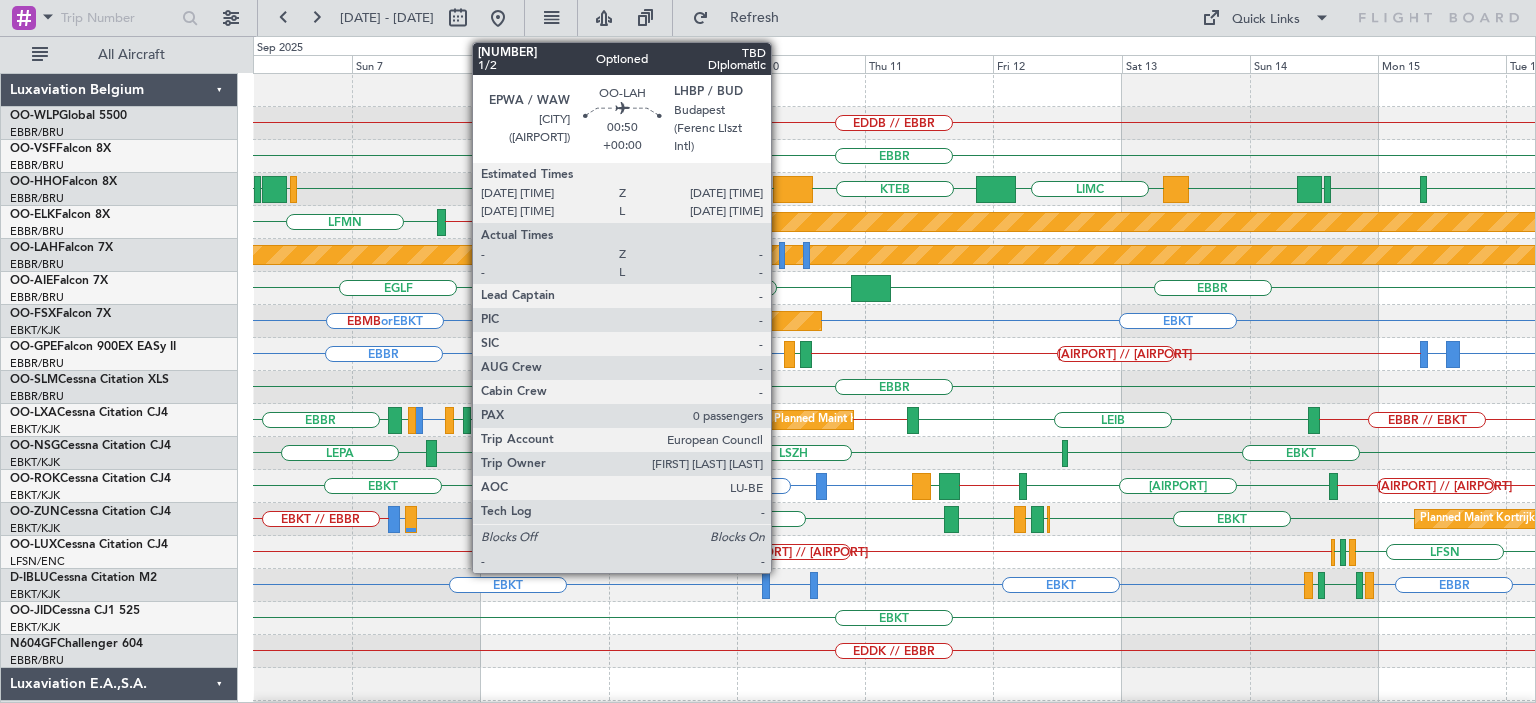 click 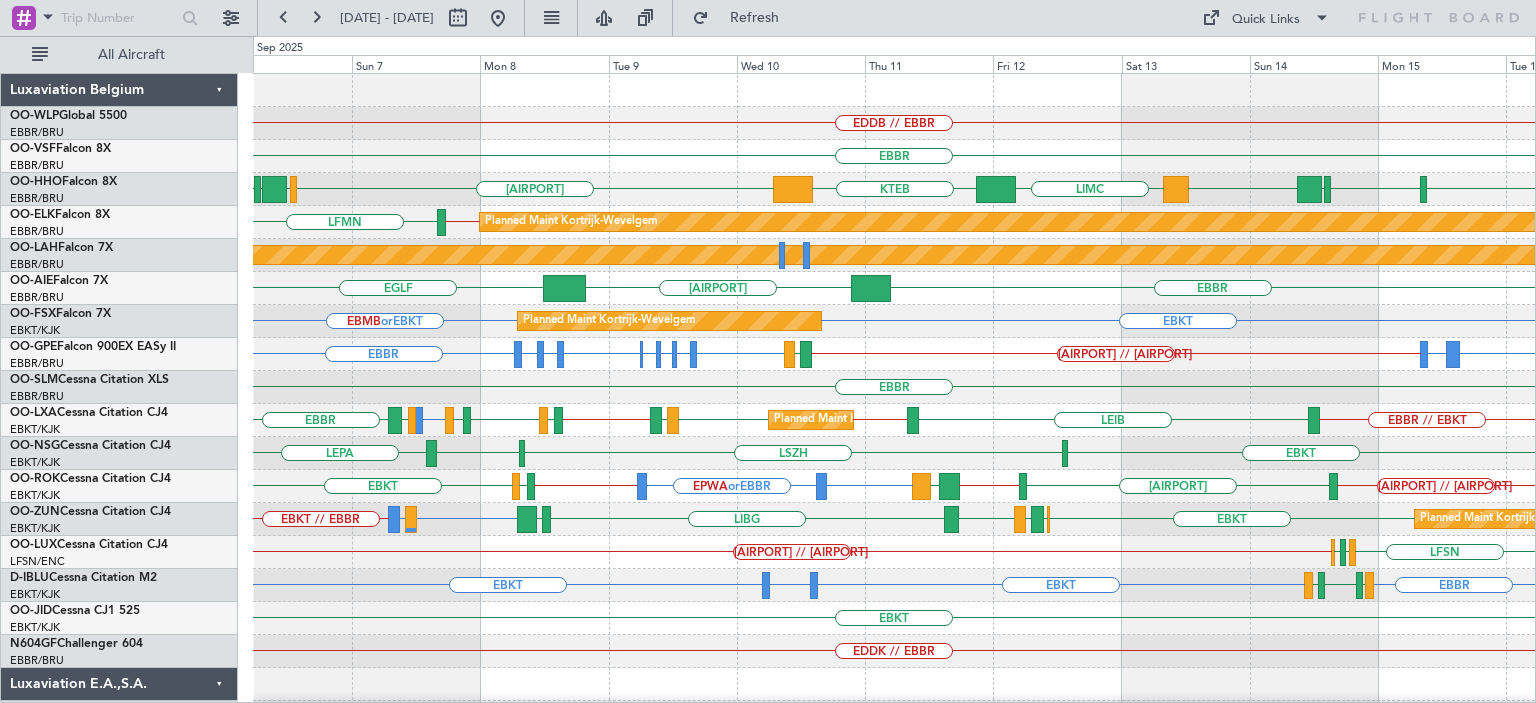 click on "EDDB // EBBR" 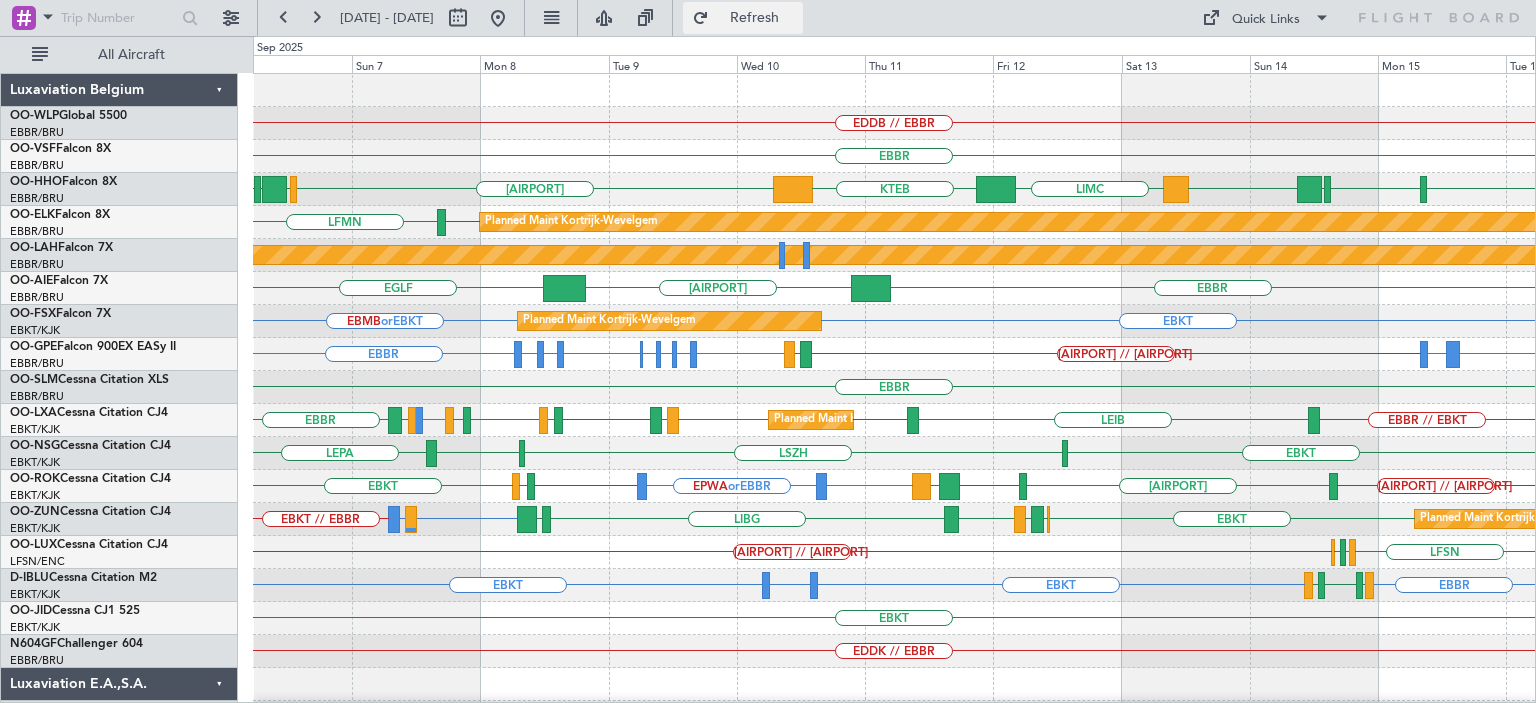 click on "Refresh" 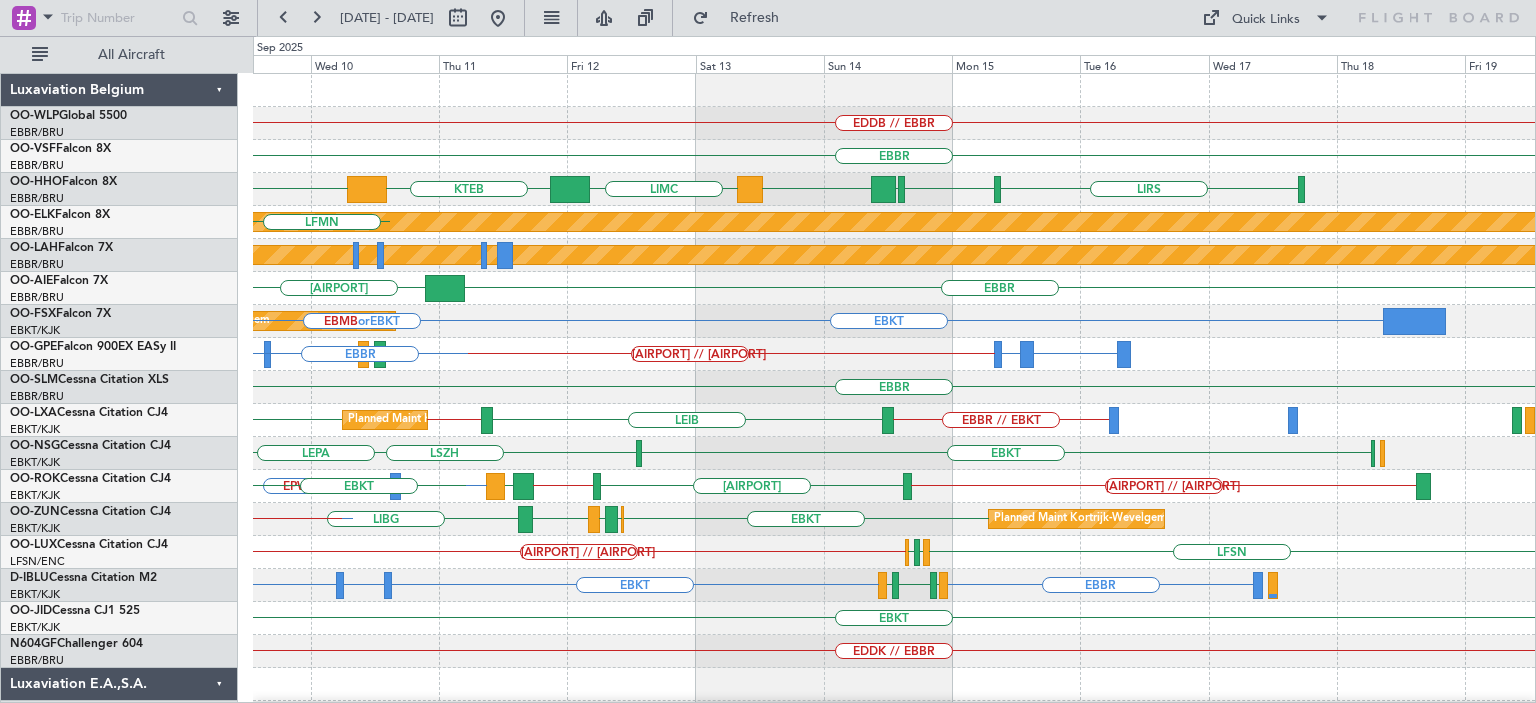 click on "[AIRPORT] // [AIRPORT]
[AIRPORT]
[AIRPORT]
[AIRPORT]
[AIRPORT]
[AIRPORT]
[AIRPORT]
Planned Maint [CITY]-[AIRPORT]
[AIRPORT] // [AIRPORT]
[AIRPORT]
Planned Maint [CITY]-[CITY] ([CITY])
[AIRPORT]
[AIRPORT]
Planned Maint [CITY] ([CITY])
[AIRPORT]
[AIRPORT]
[AIRPORT]  or  [AIRPORT]
[AIRPORT]  or  [AIRPORT]
[AIRPORT]  or  [AIRPORT]
[AIRPORT]" 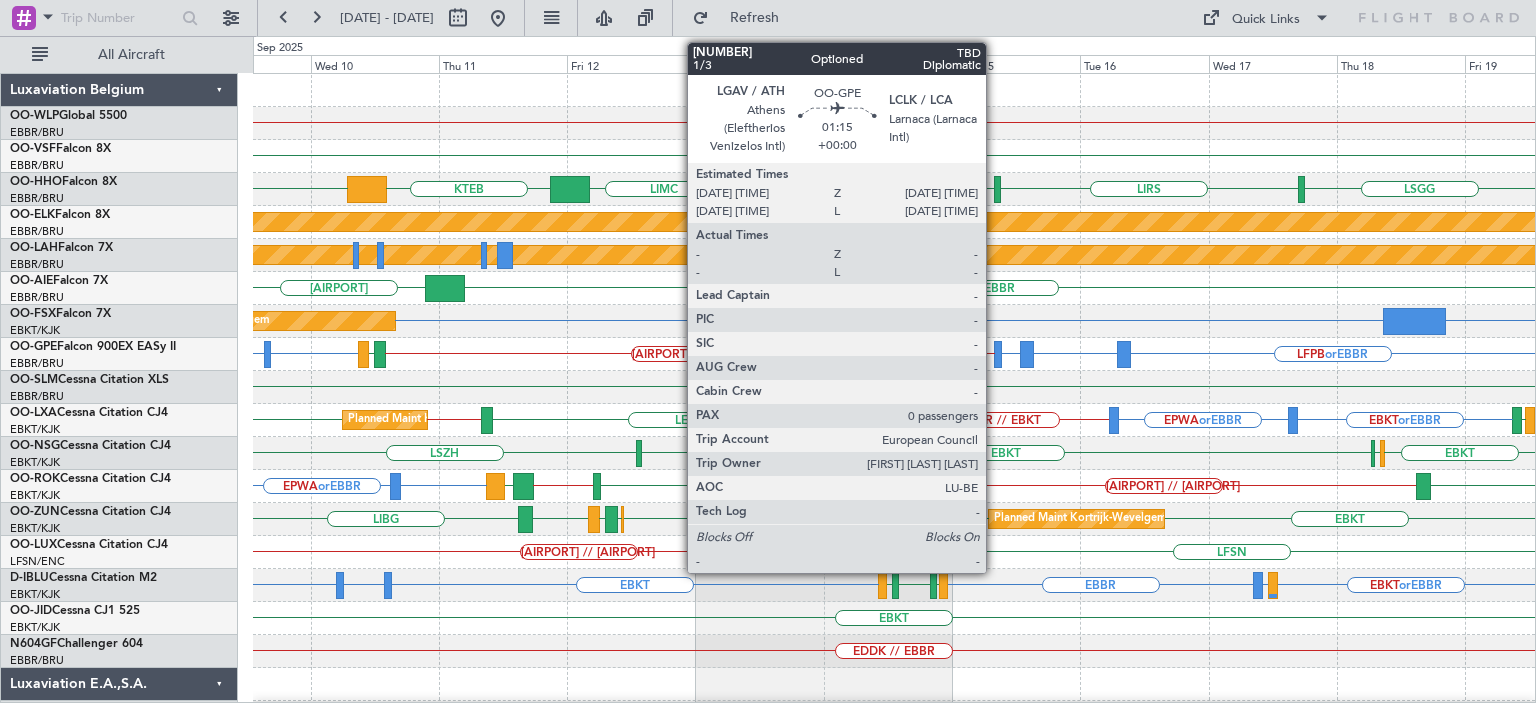 click 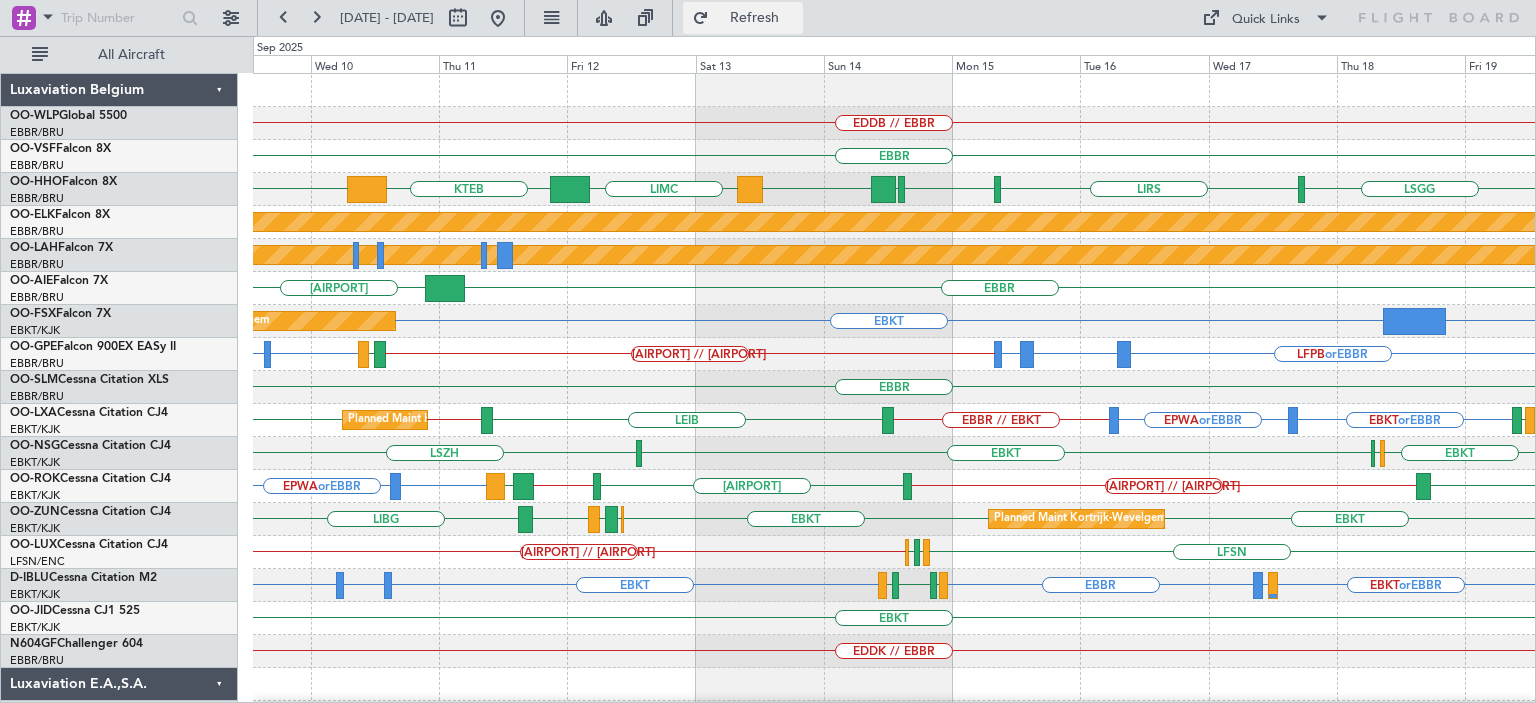 click on "Refresh" 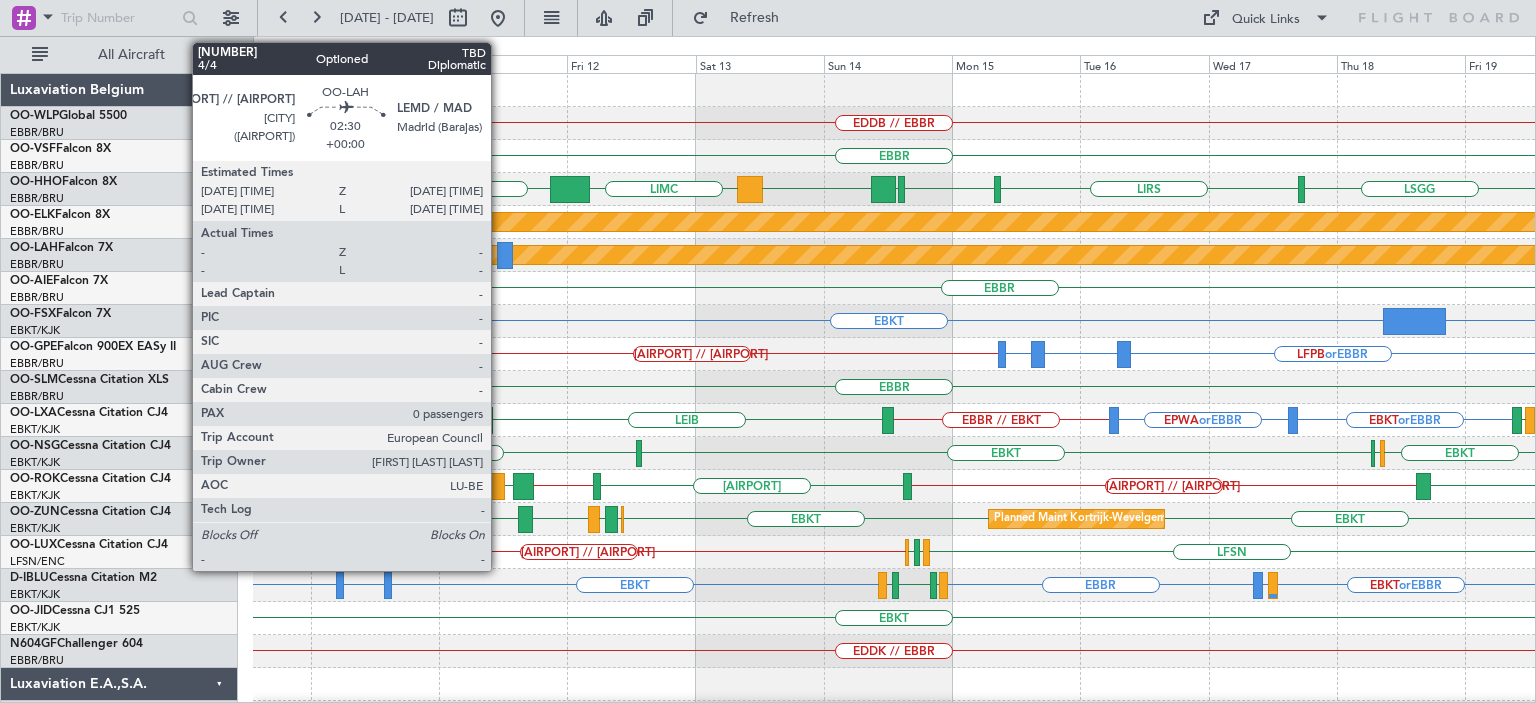 click 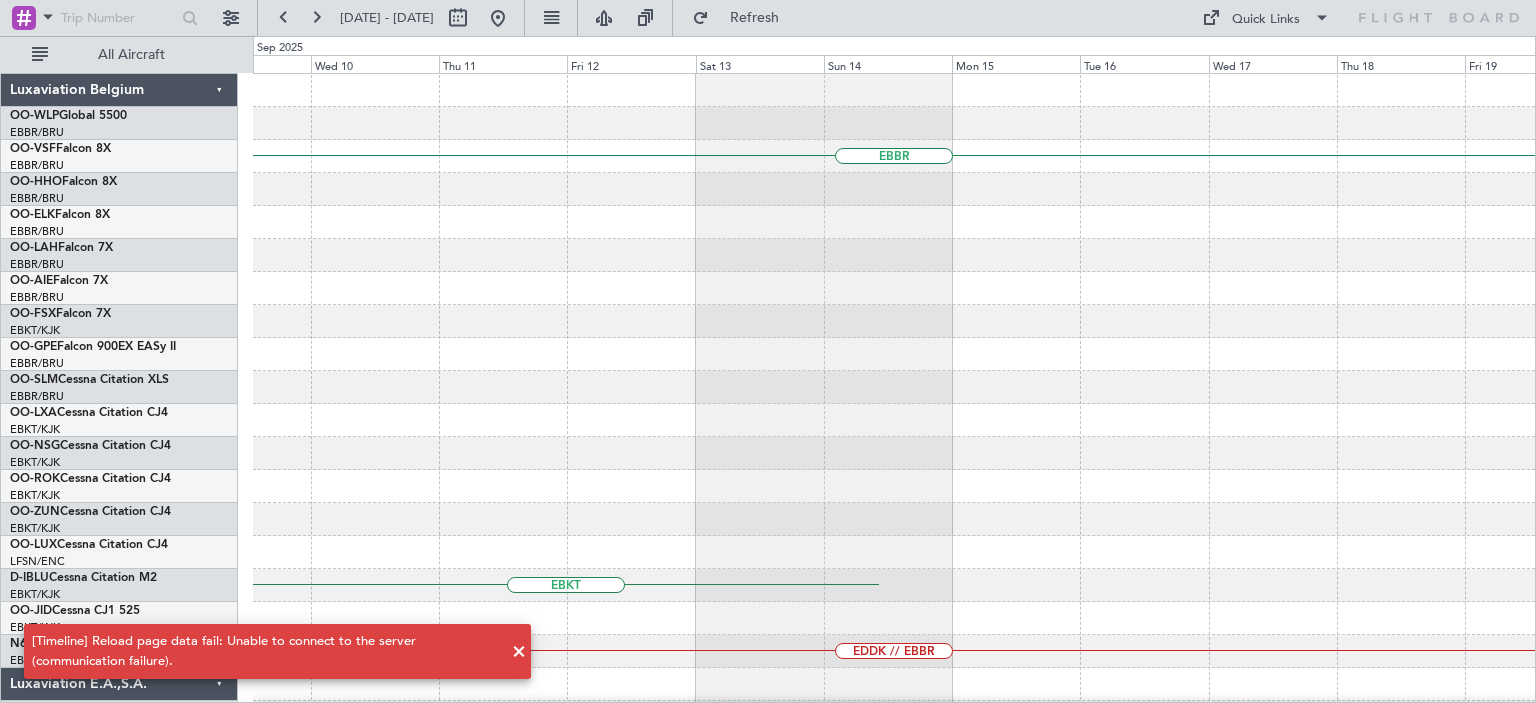click 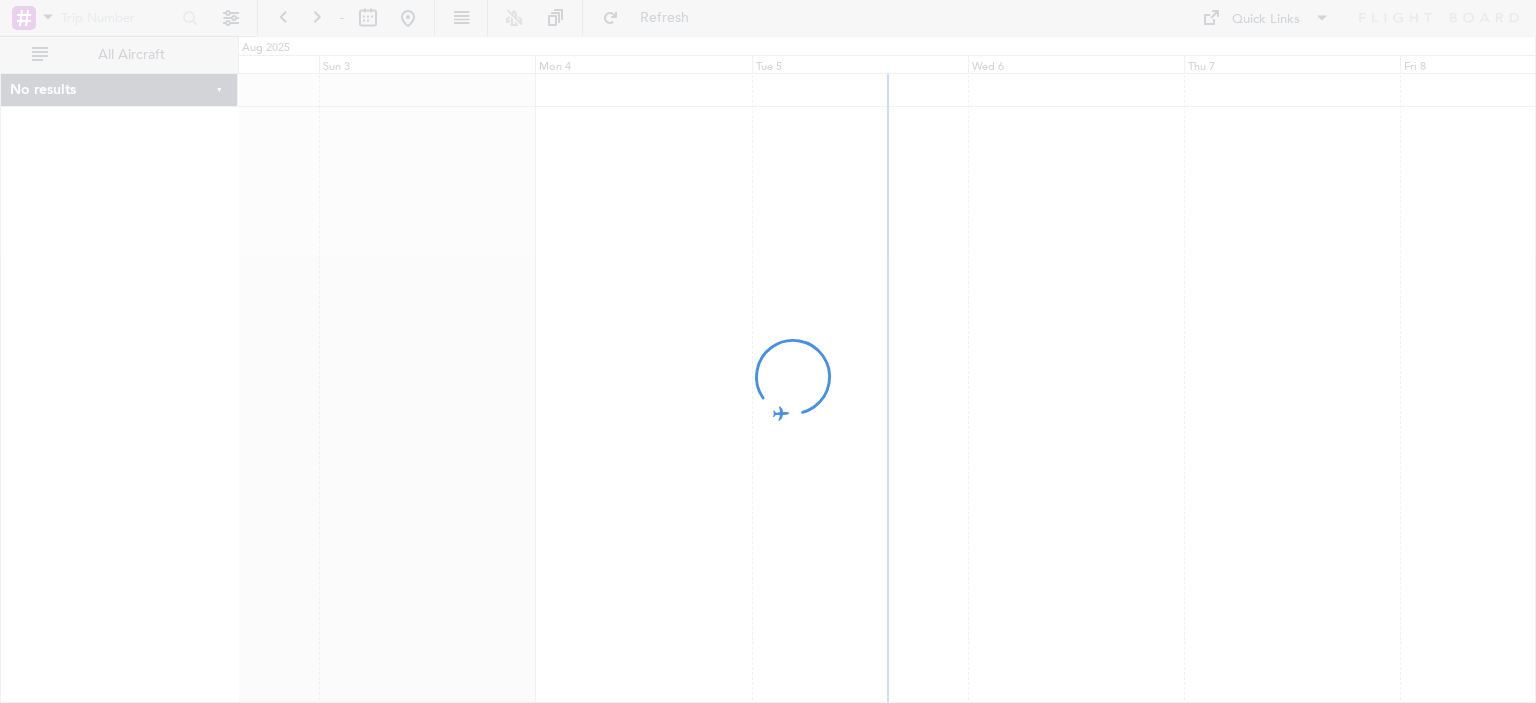 scroll, scrollTop: 0, scrollLeft: 0, axis: both 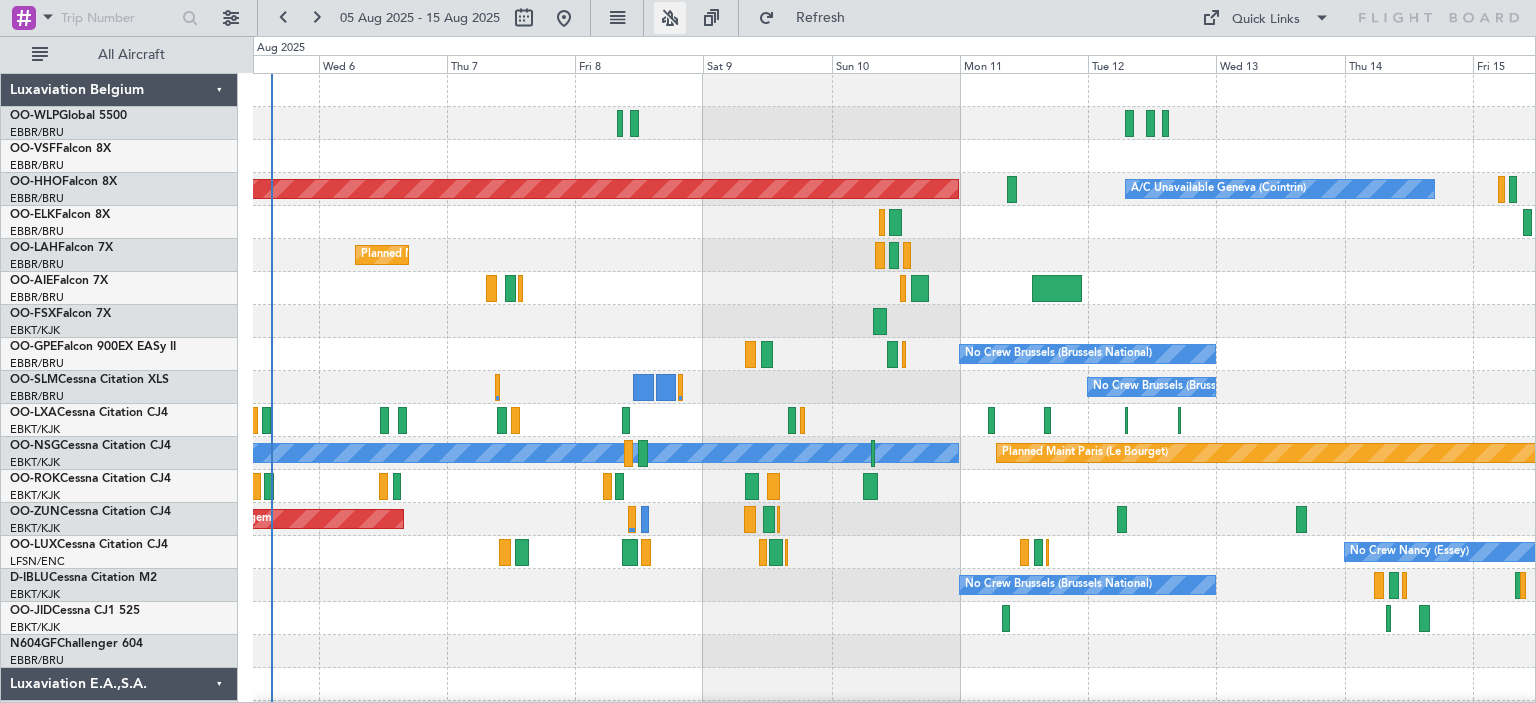 click 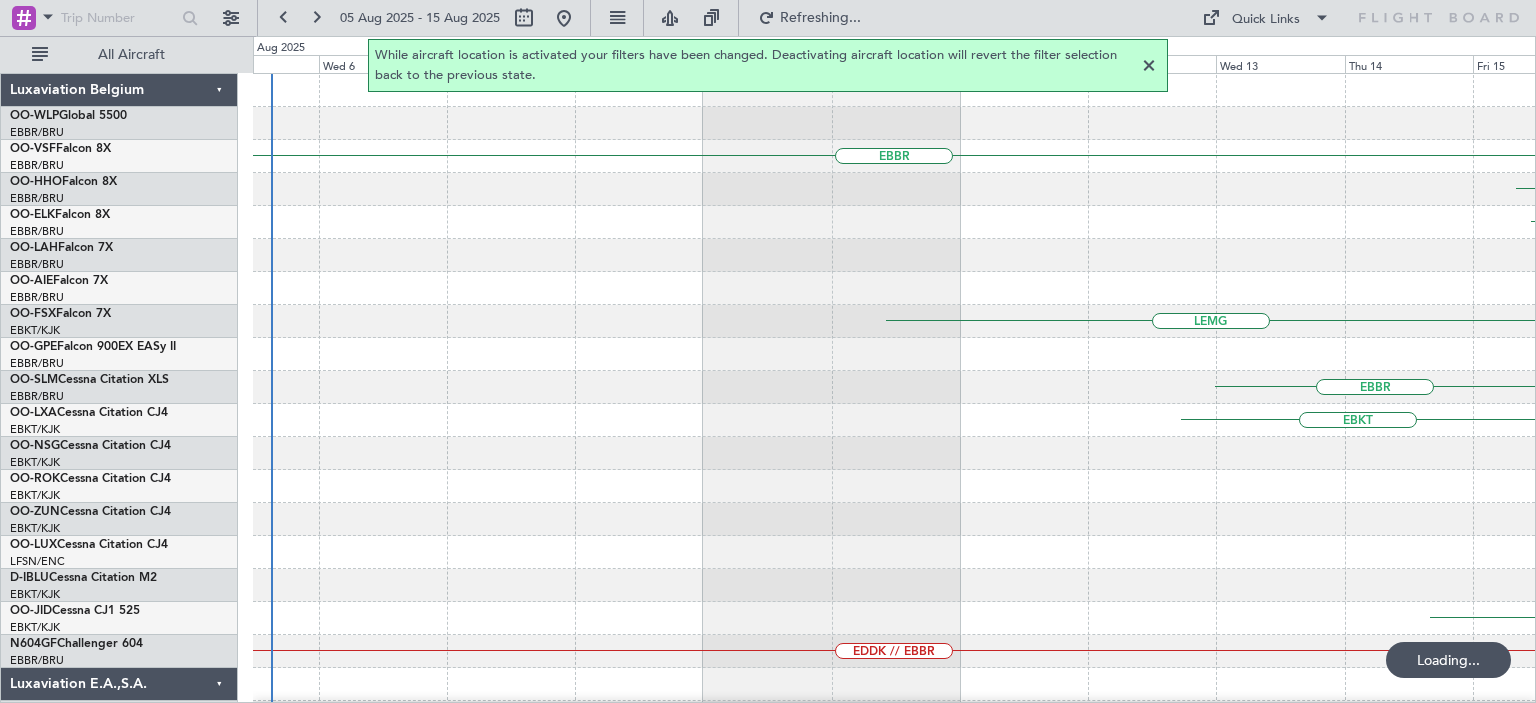 click 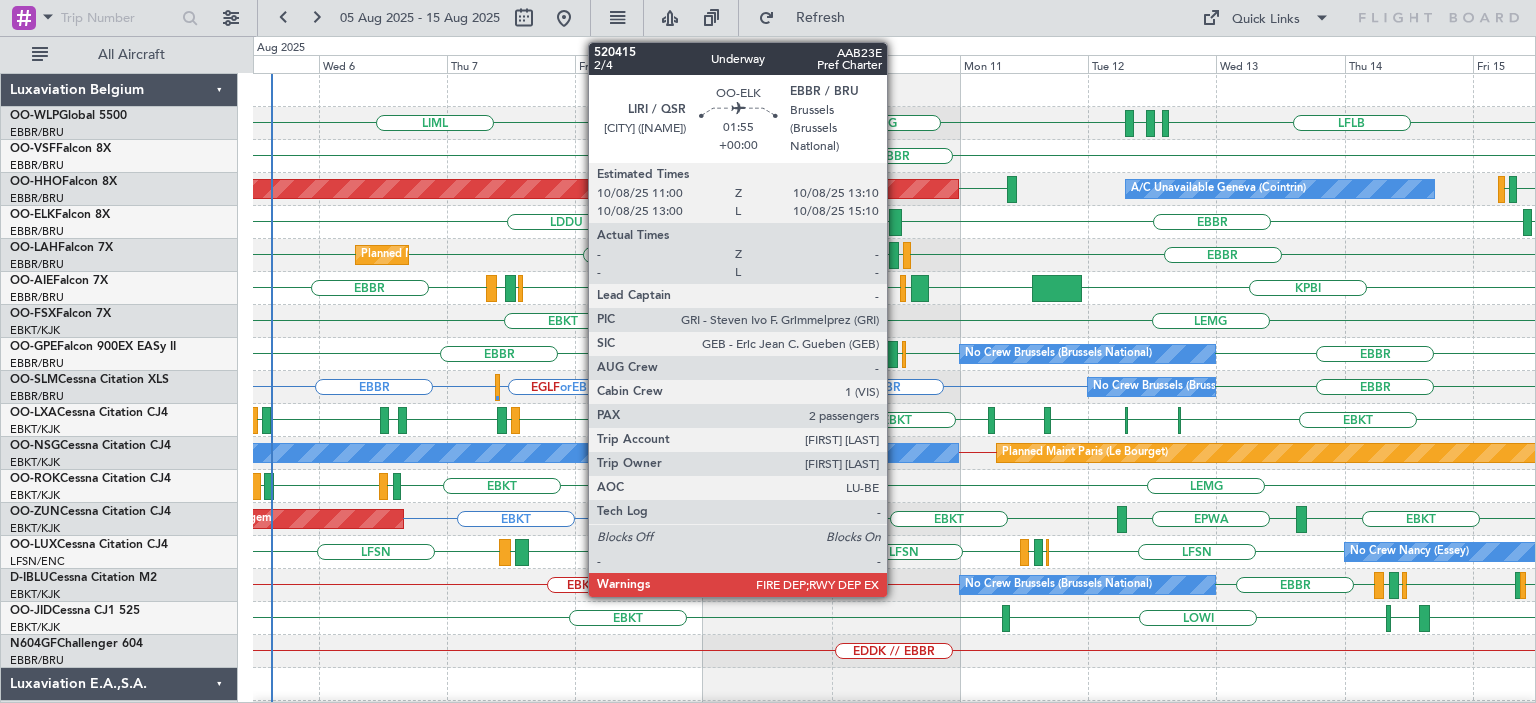 click 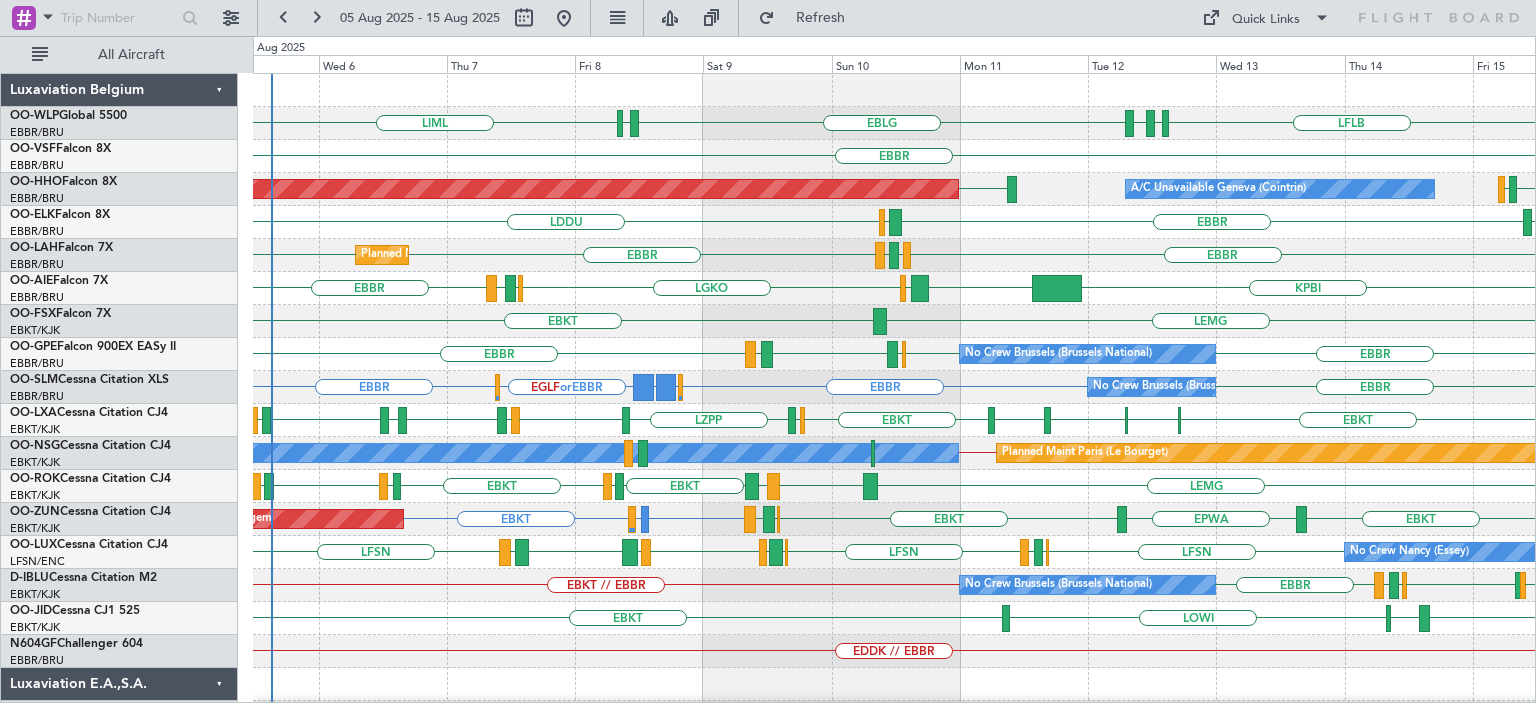 click on "[AIRPORT_CODE]
[AIRPORT_CODE]
[AIRPORT_CODE]
[AIRPORT_CODE]
[AIRPORT_CODE]
[AIRPORT_CODE]
[AIRPORT_CODE]" 